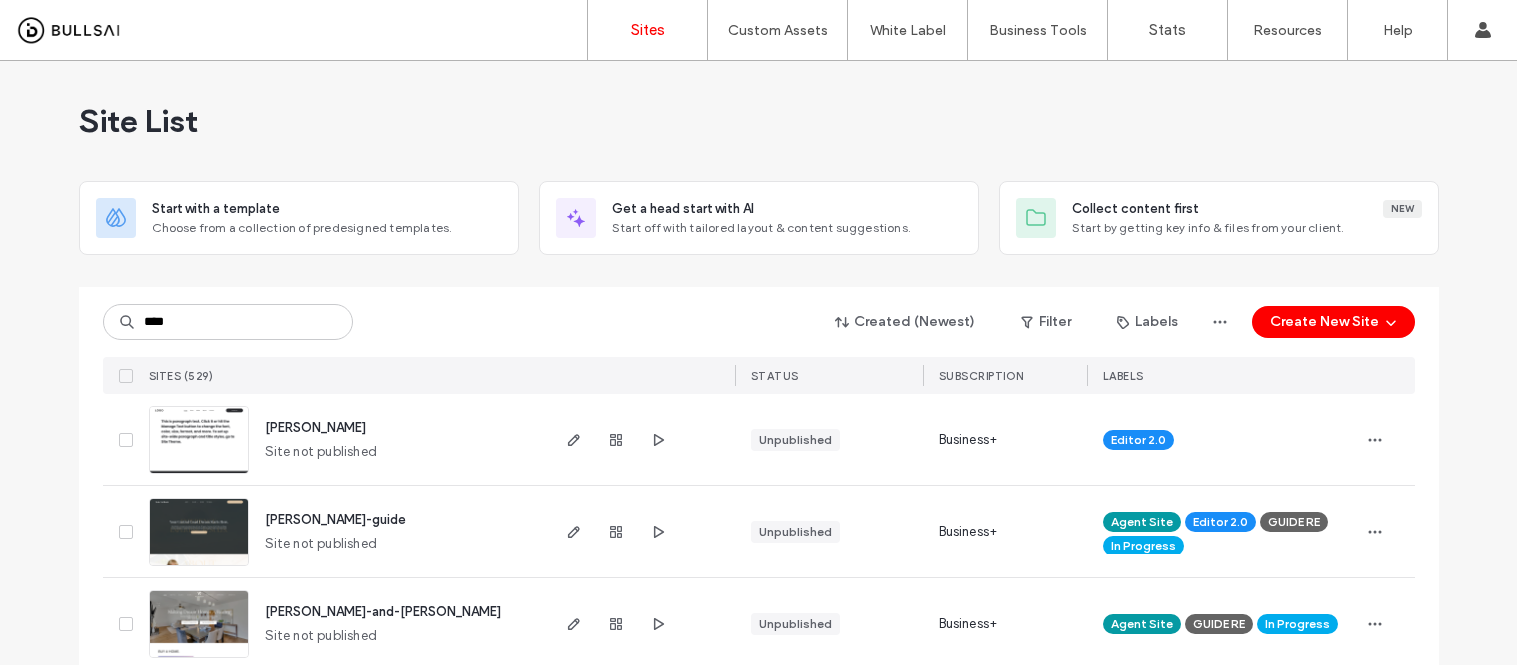 scroll, scrollTop: 0, scrollLeft: 0, axis: both 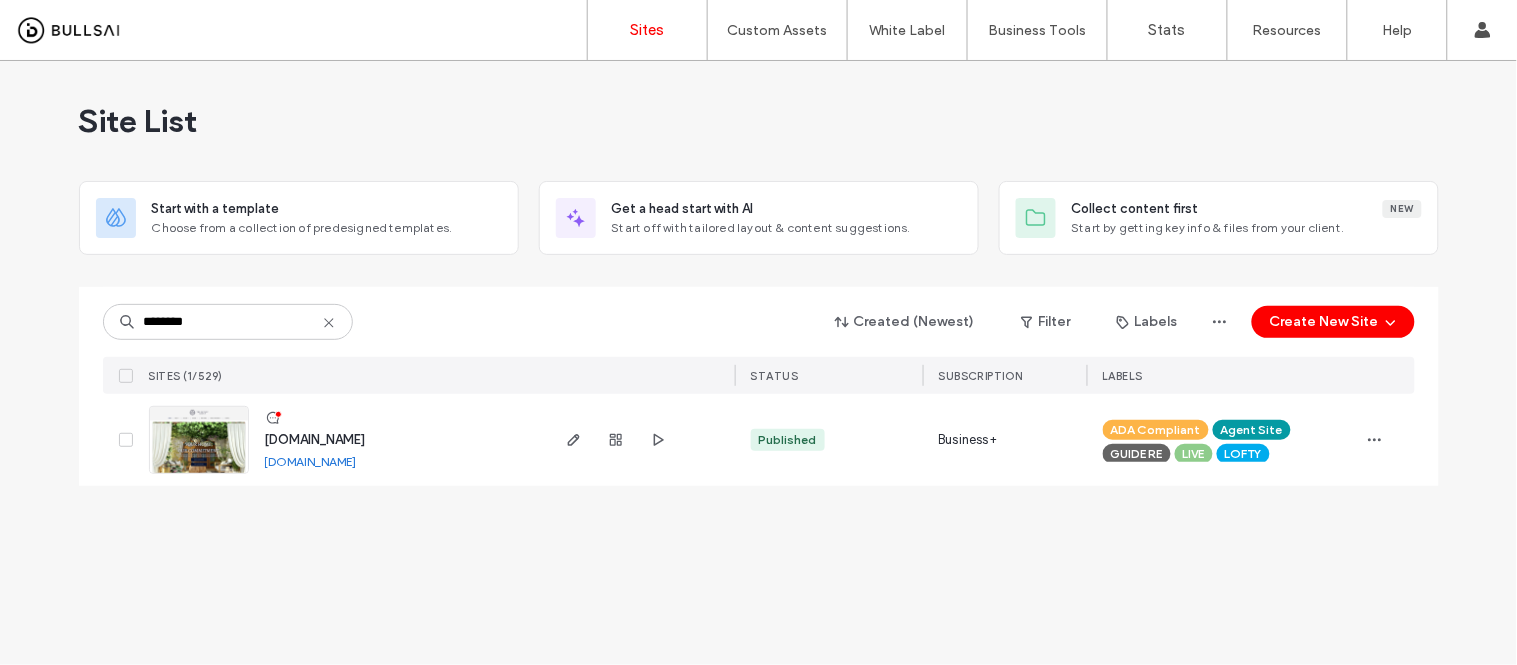 type on "********" 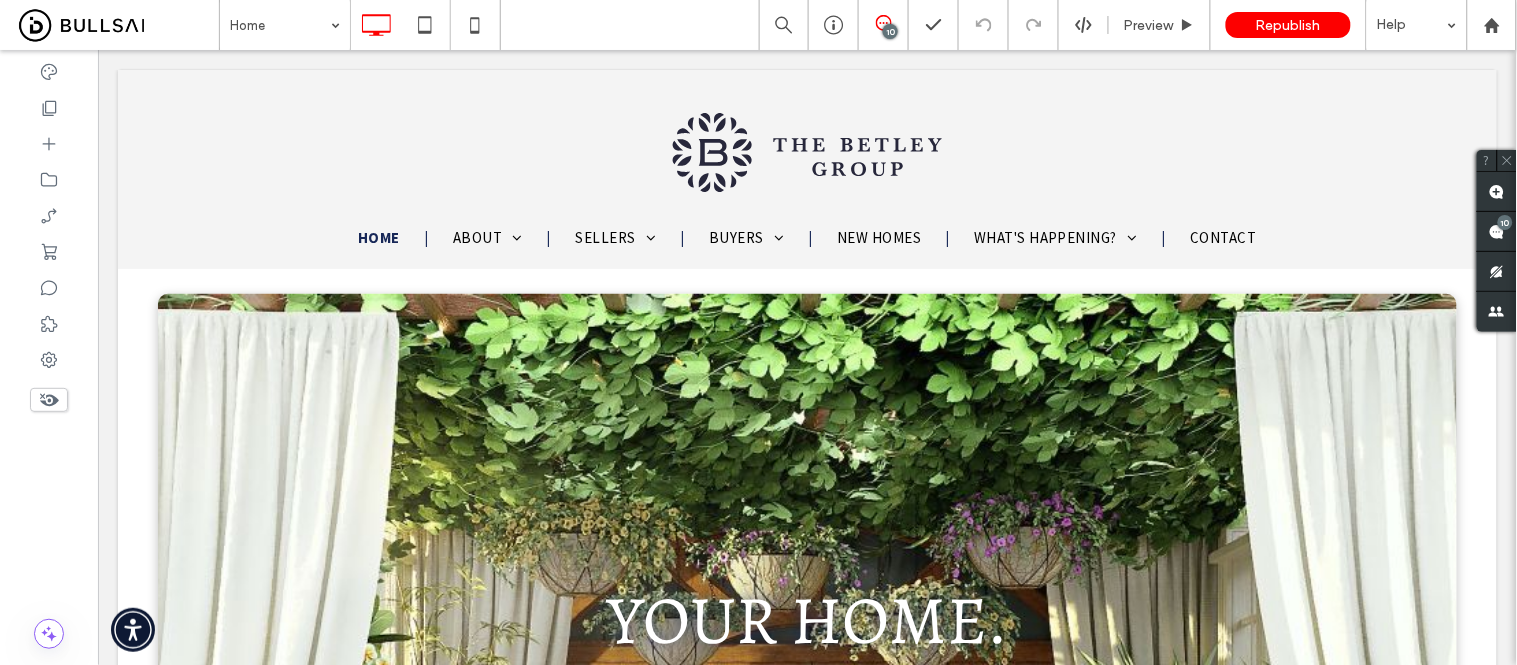 scroll, scrollTop: 0, scrollLeft: 0, axis: both 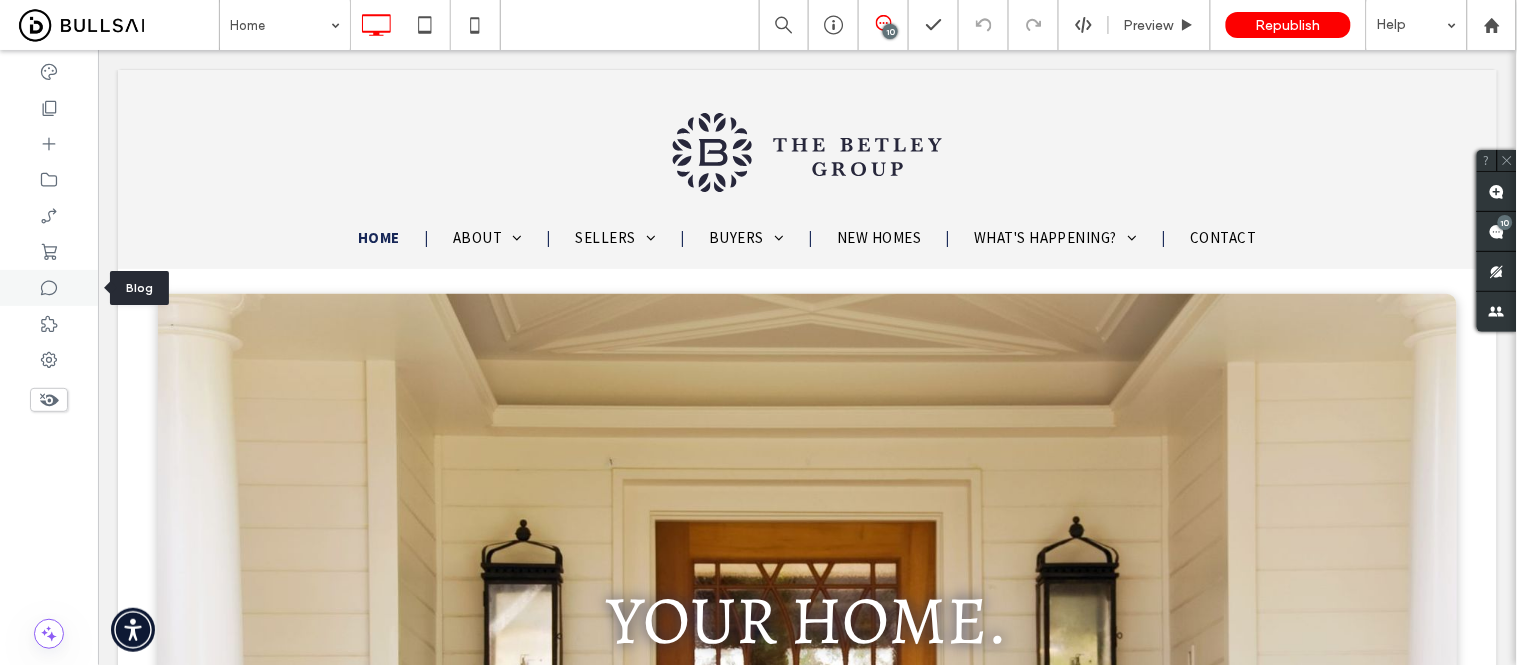 click 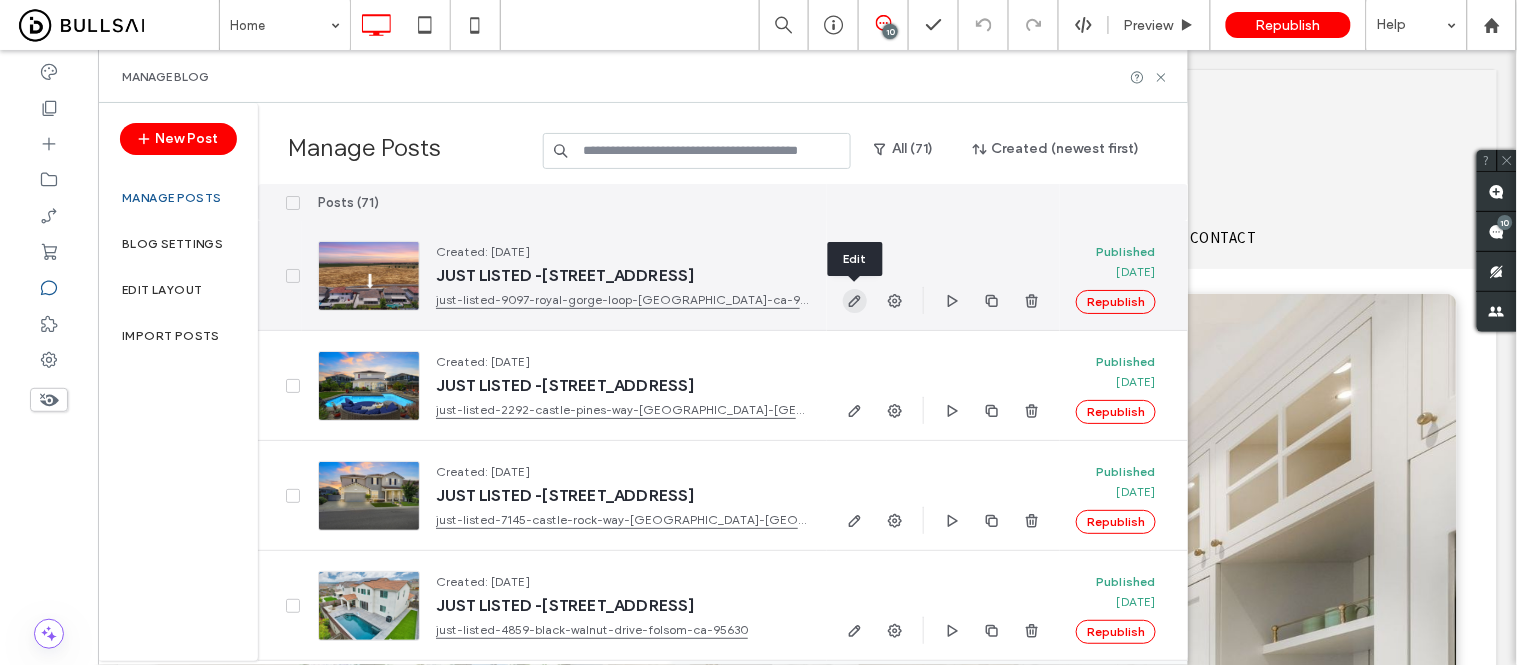click at bounding box center [855, 301] 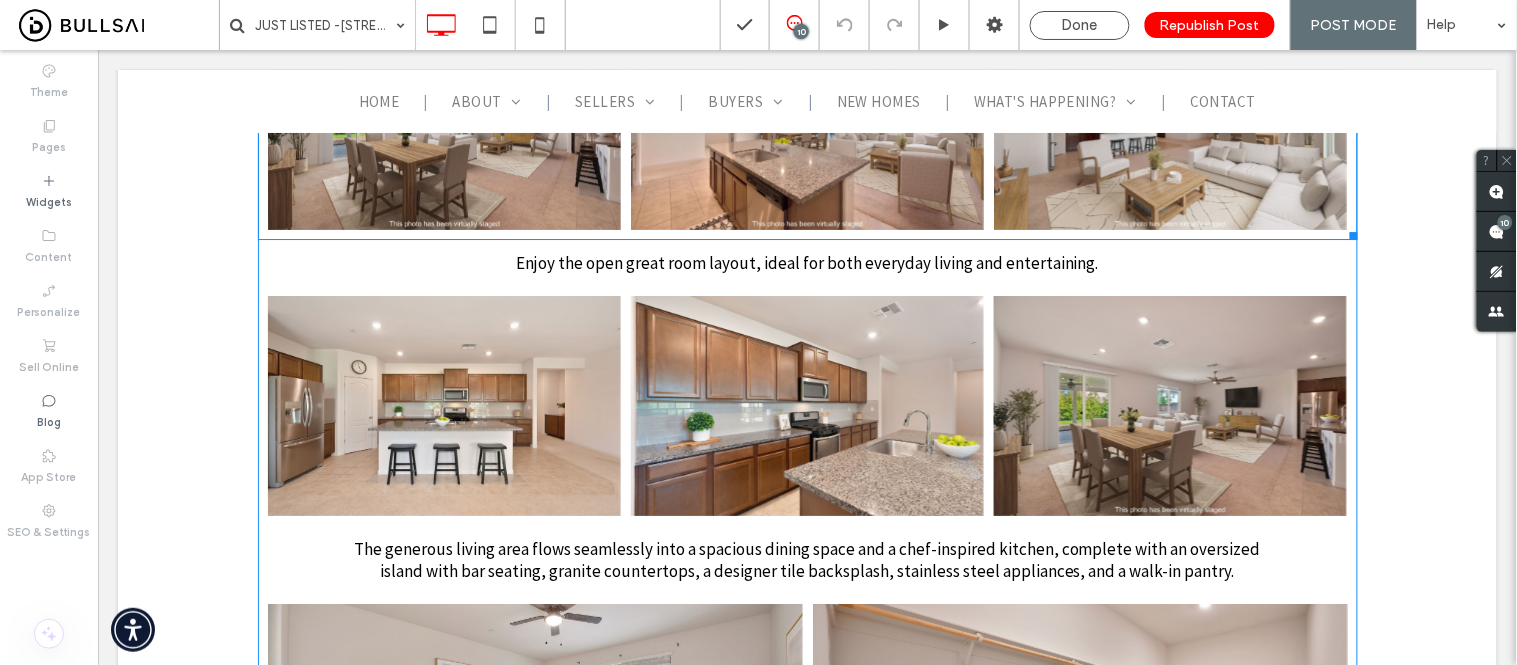 scroll, scrollTop: 1777, scrollLeft: 0, axis: vertical 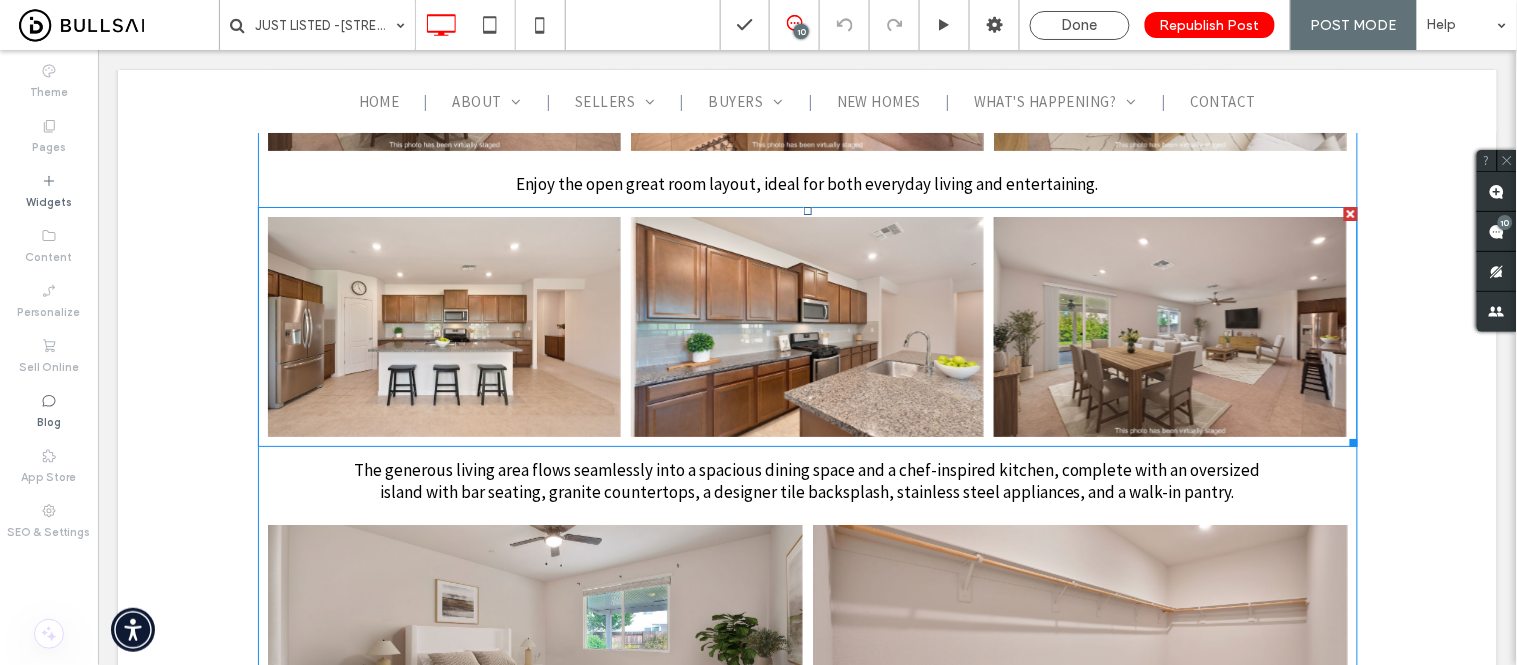 click at bounding box center (1169, 326) 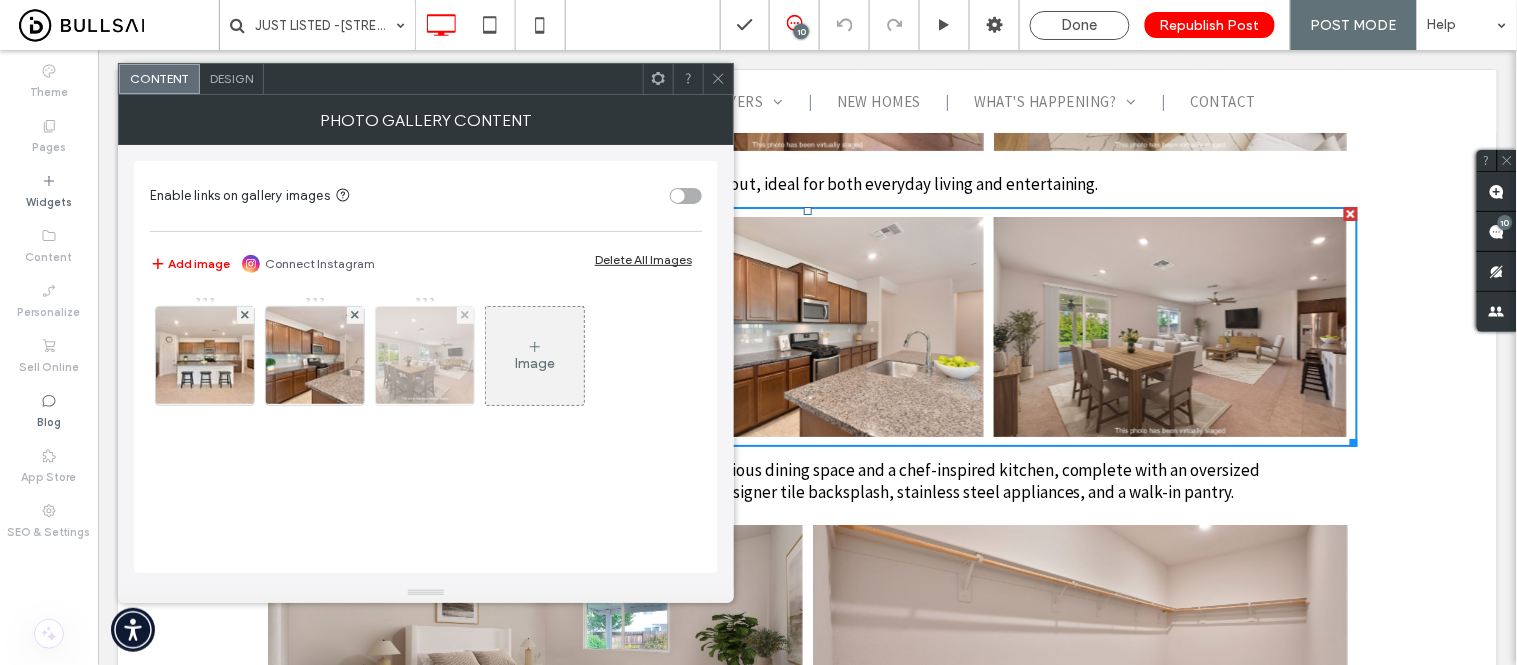click at bounding box center (425, 356) 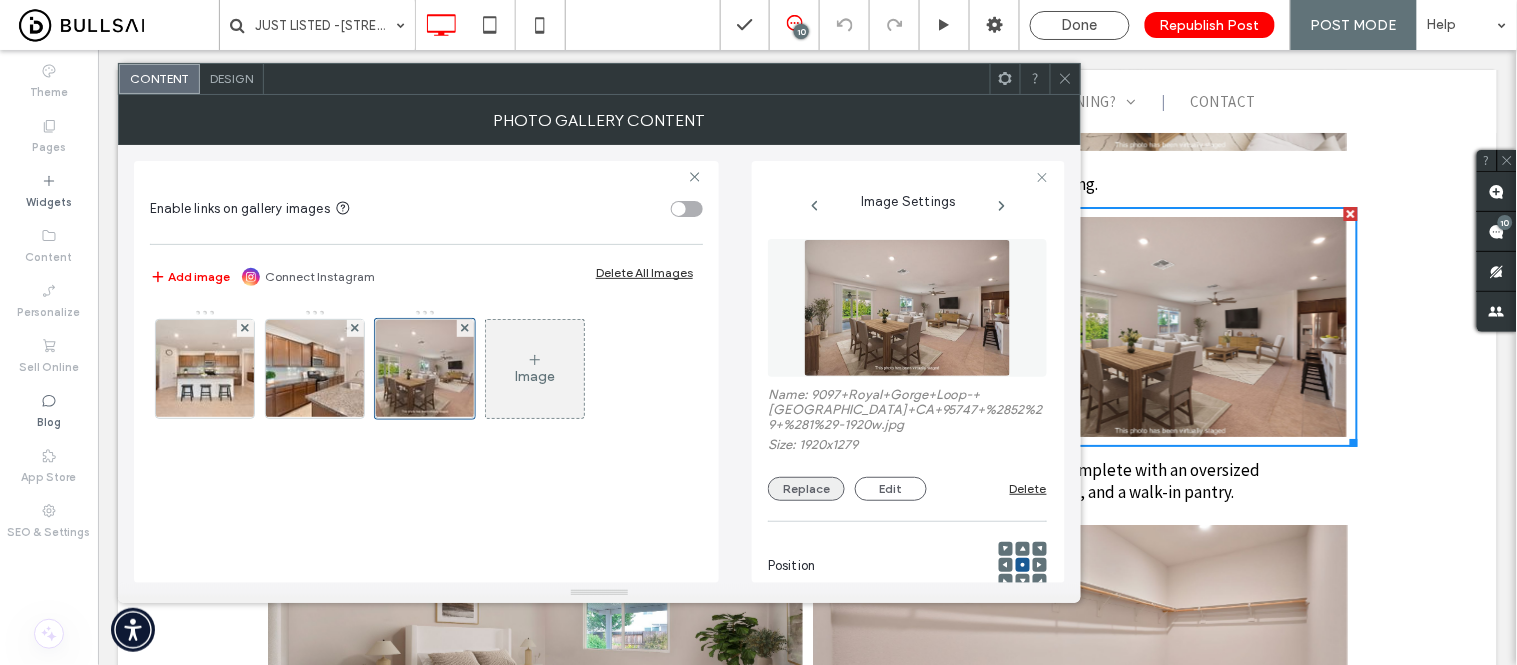 click on "Replace" at bounding box center [806, 489] 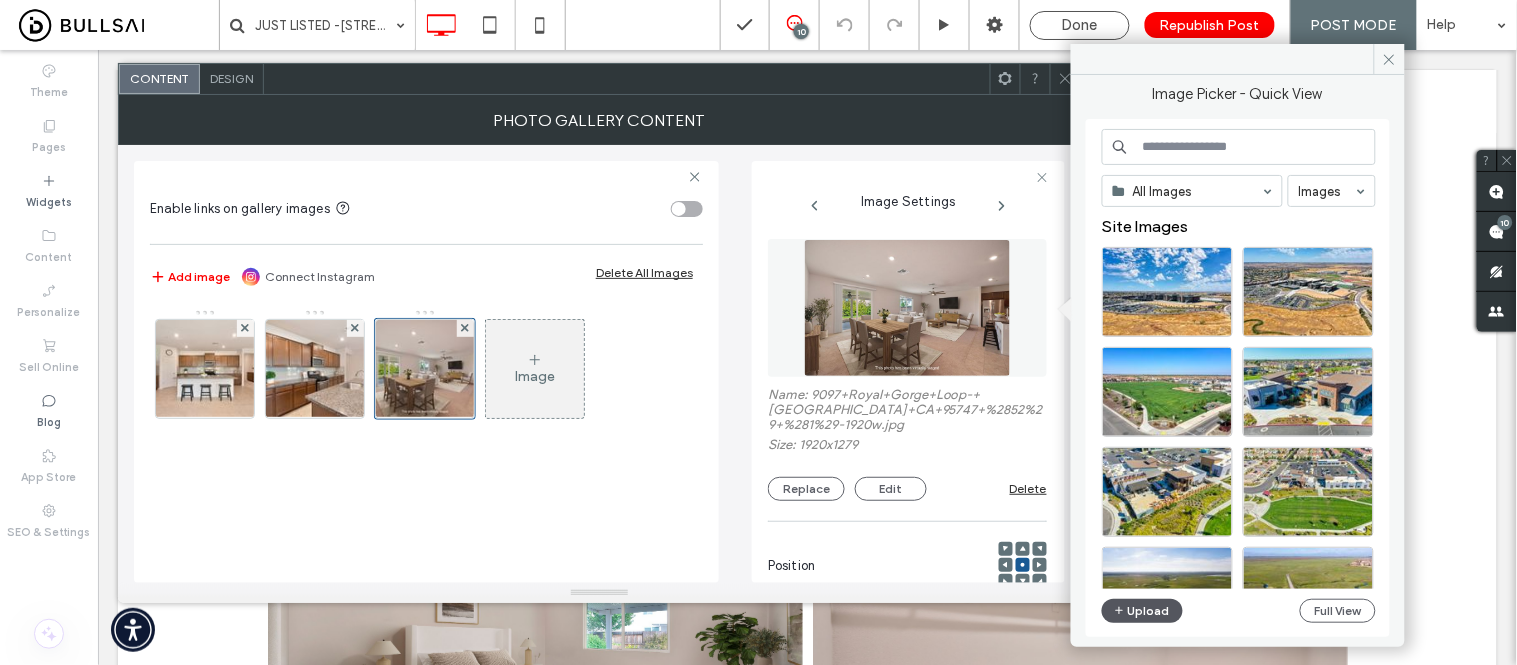 click on "Upload" at bounding box center [1143, 611] 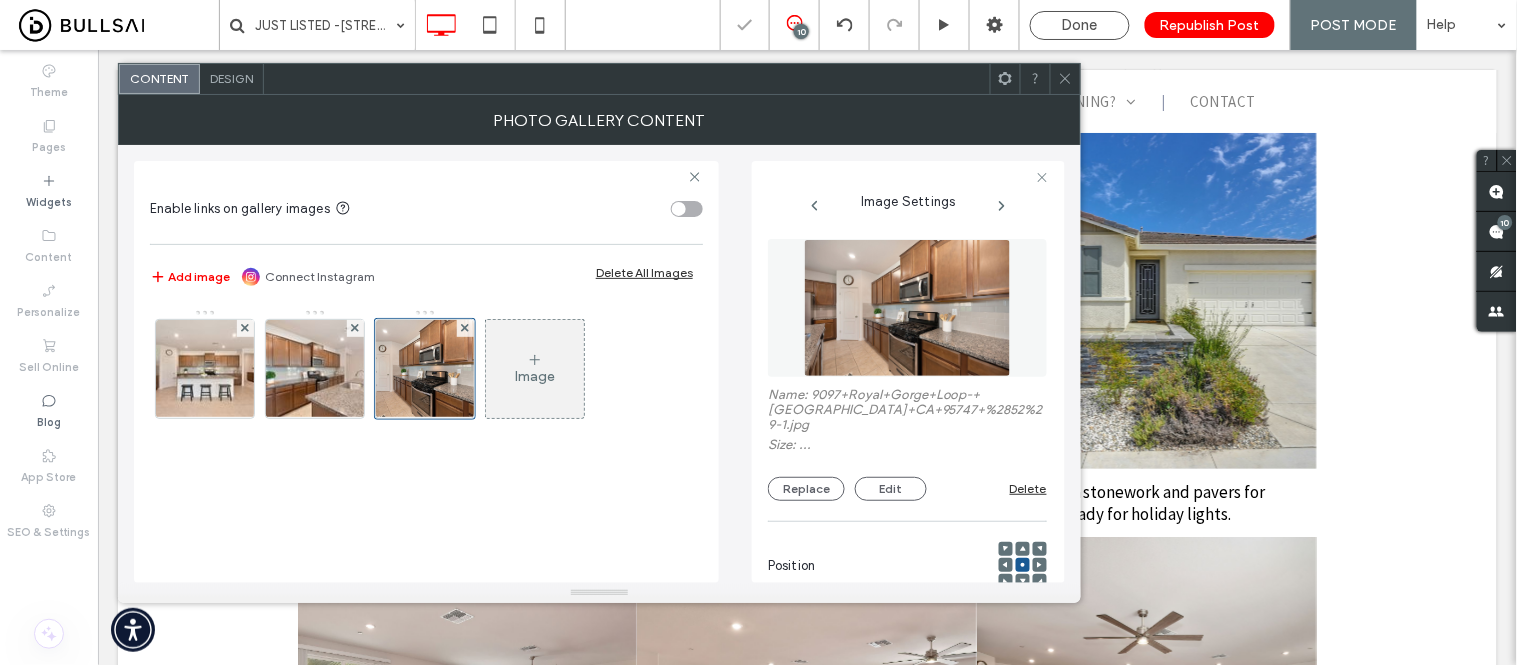 click 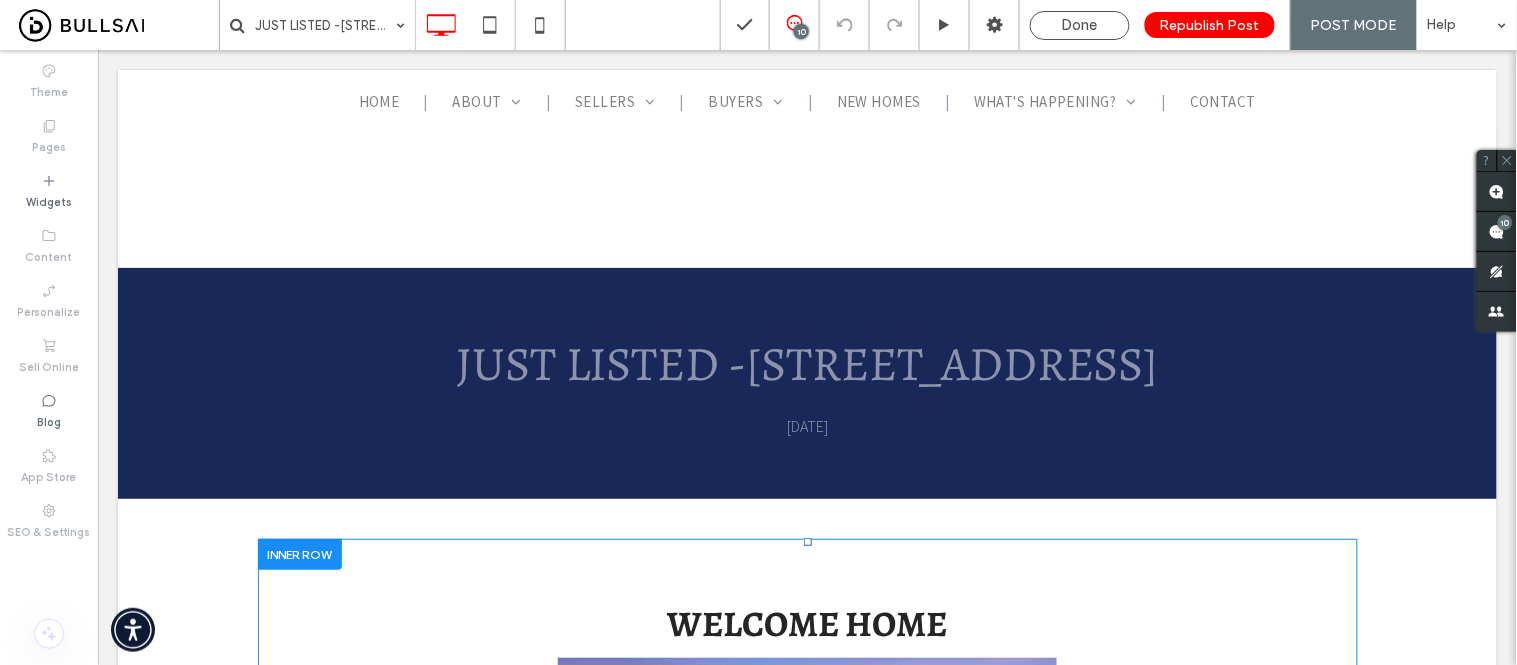 scroll, scrollTop: 1528, scrollLeft: 0, axis: vertical 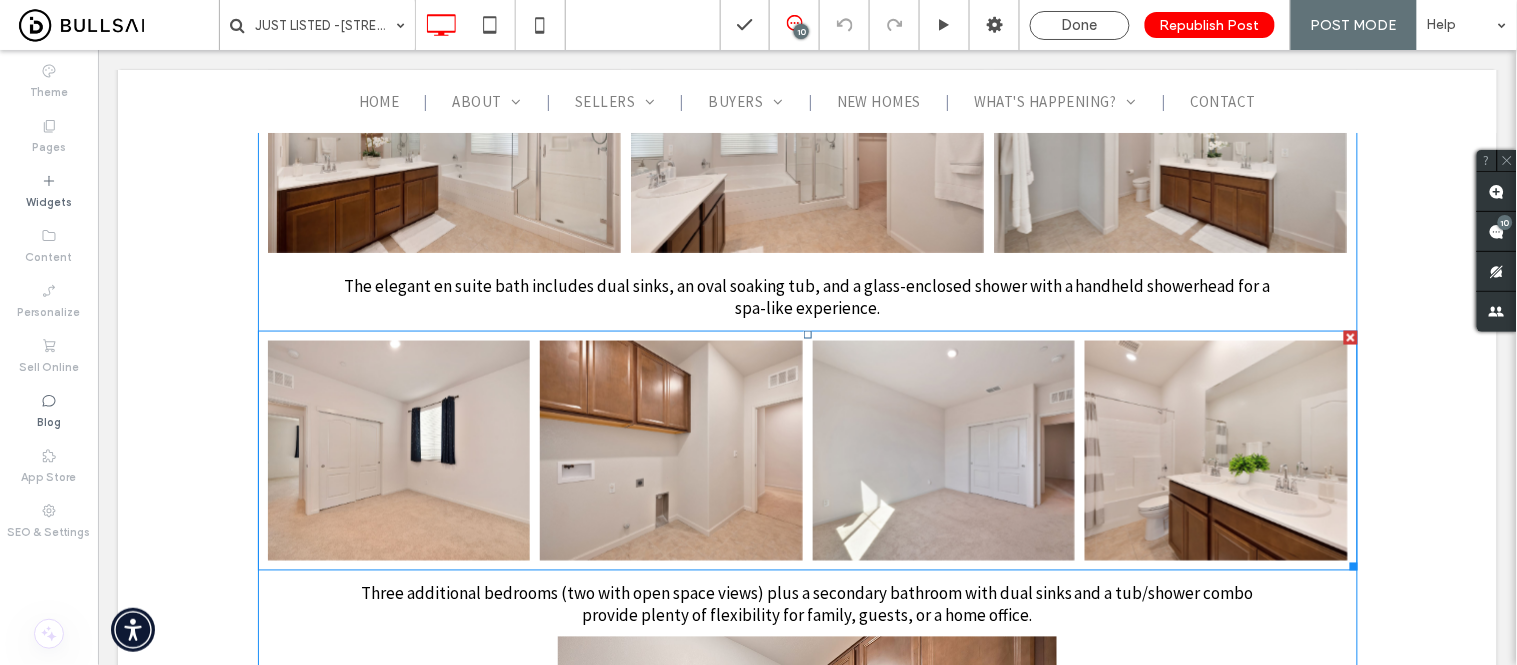 click at bounding box center [670, 450] 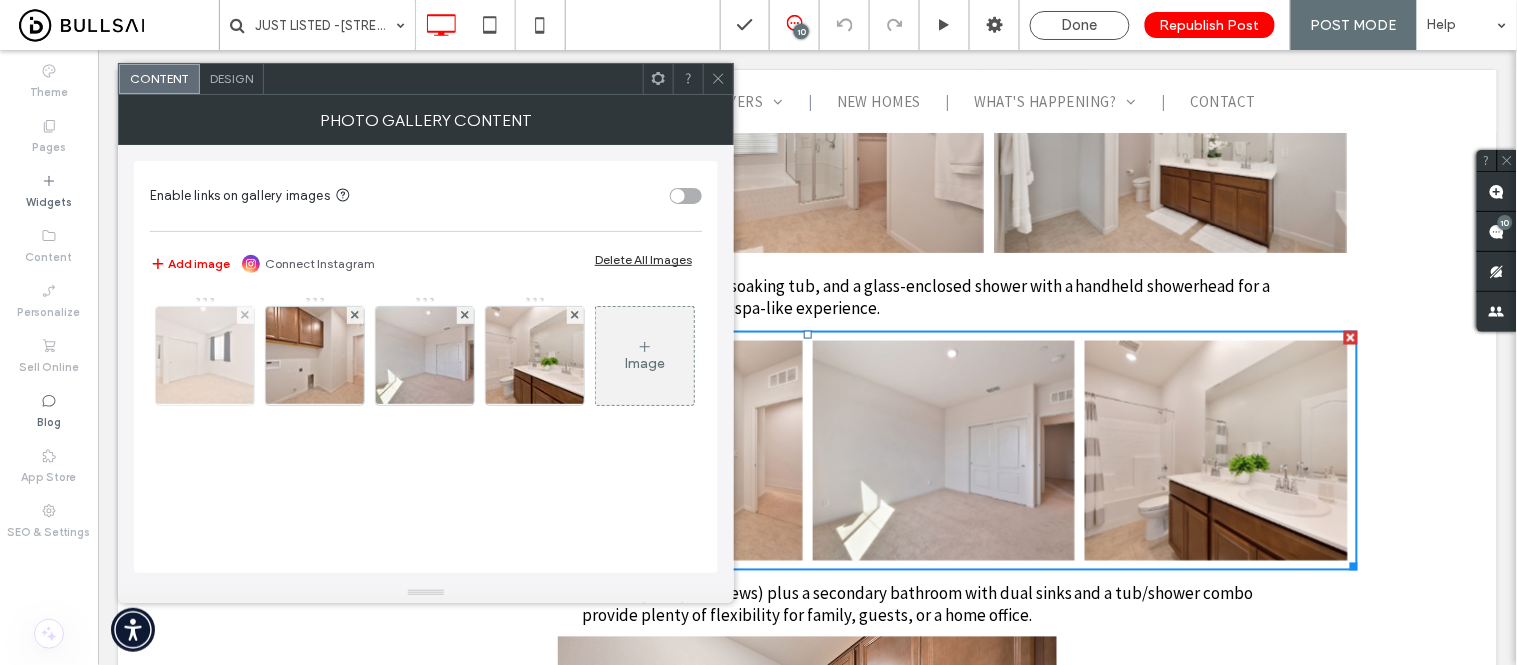 click at bounding box center (205, 356) 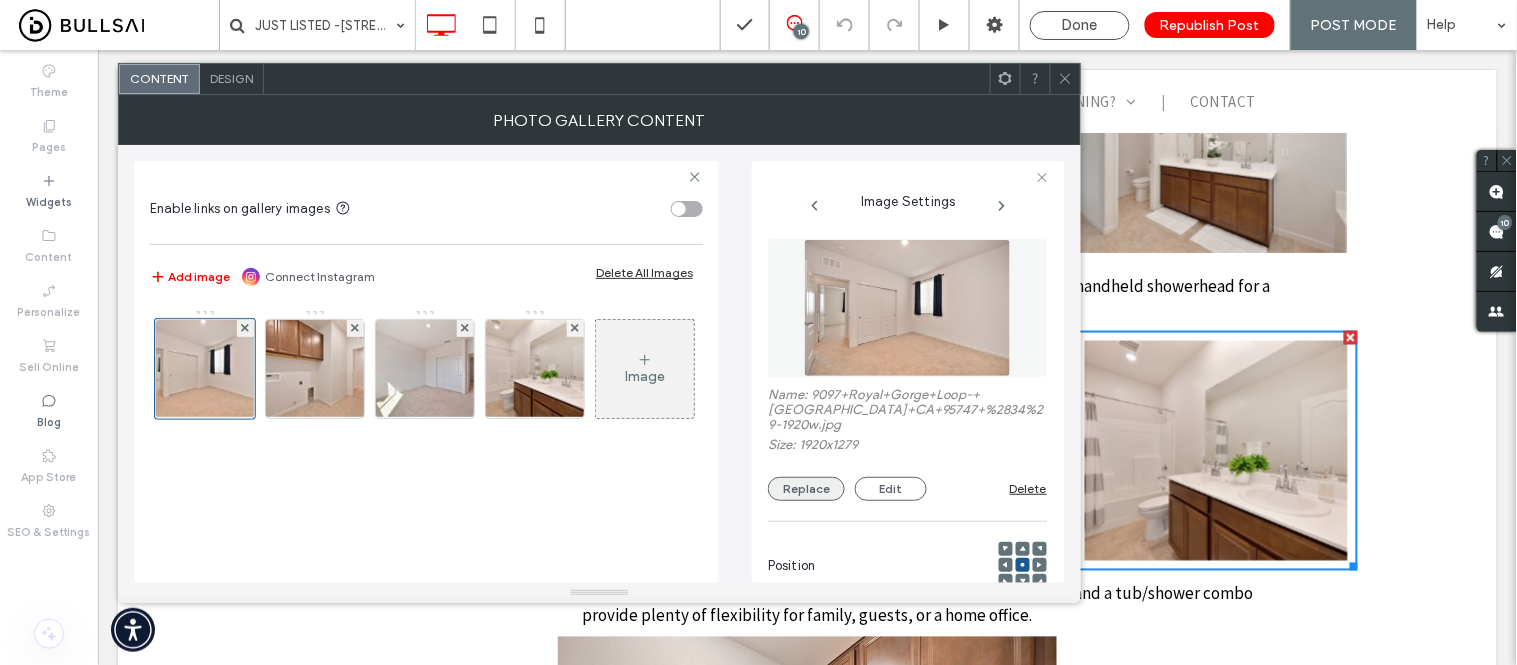 click on "Replace" at bounding box center (806, 489) 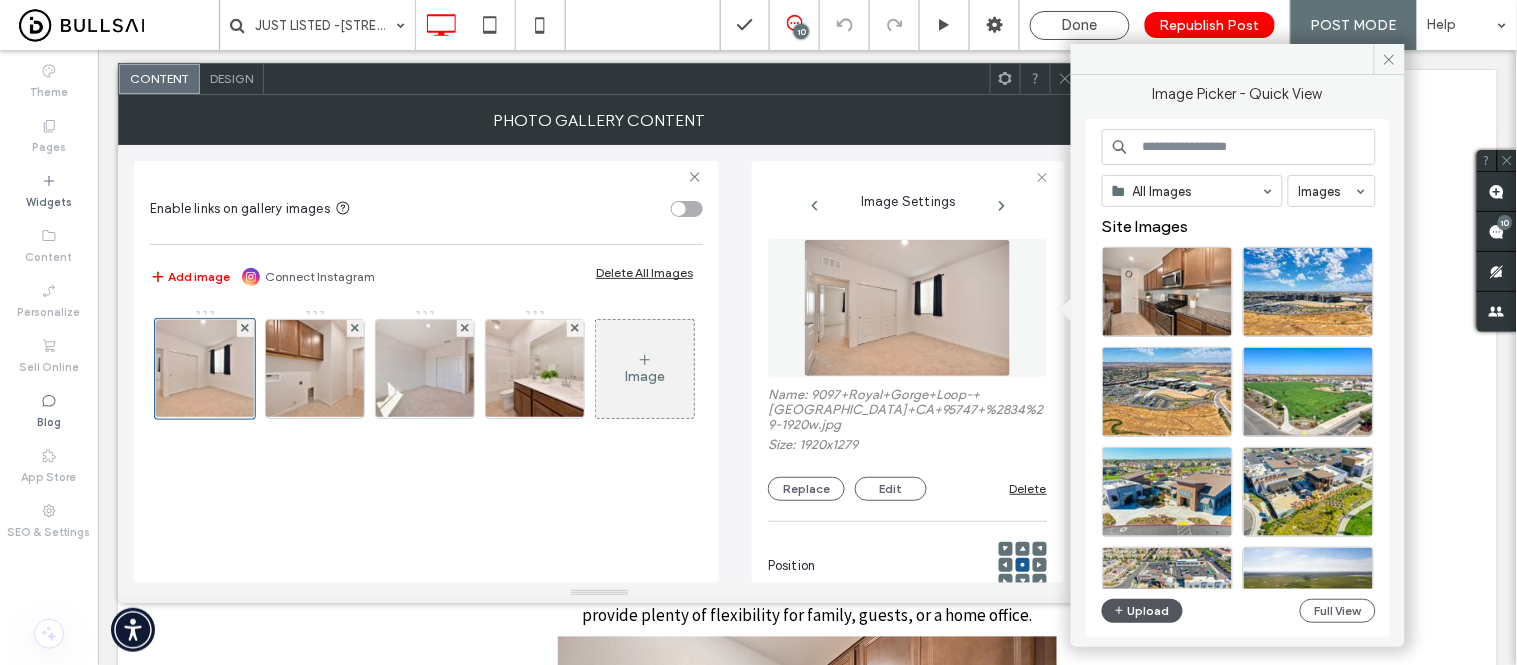 click on "Upload" at bounding box center [1143, 611] 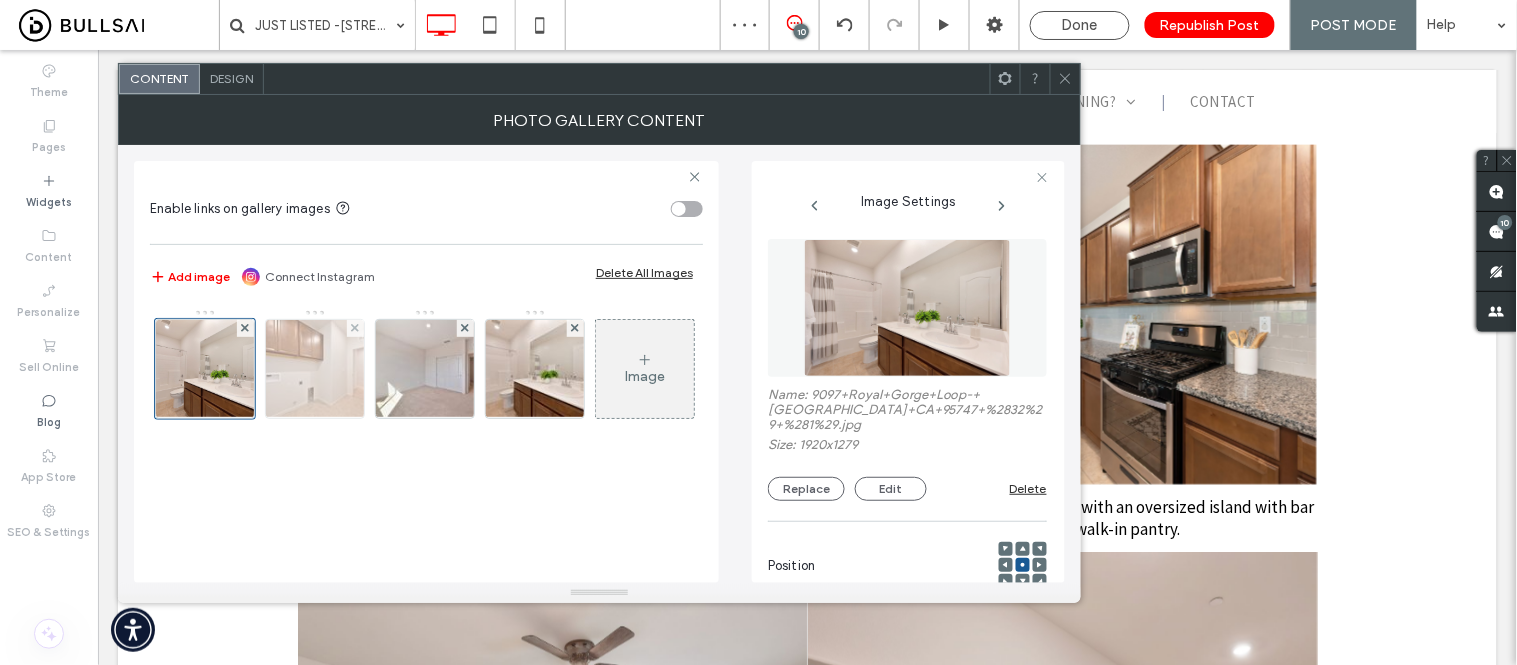 click at bounding box center (315, 369) 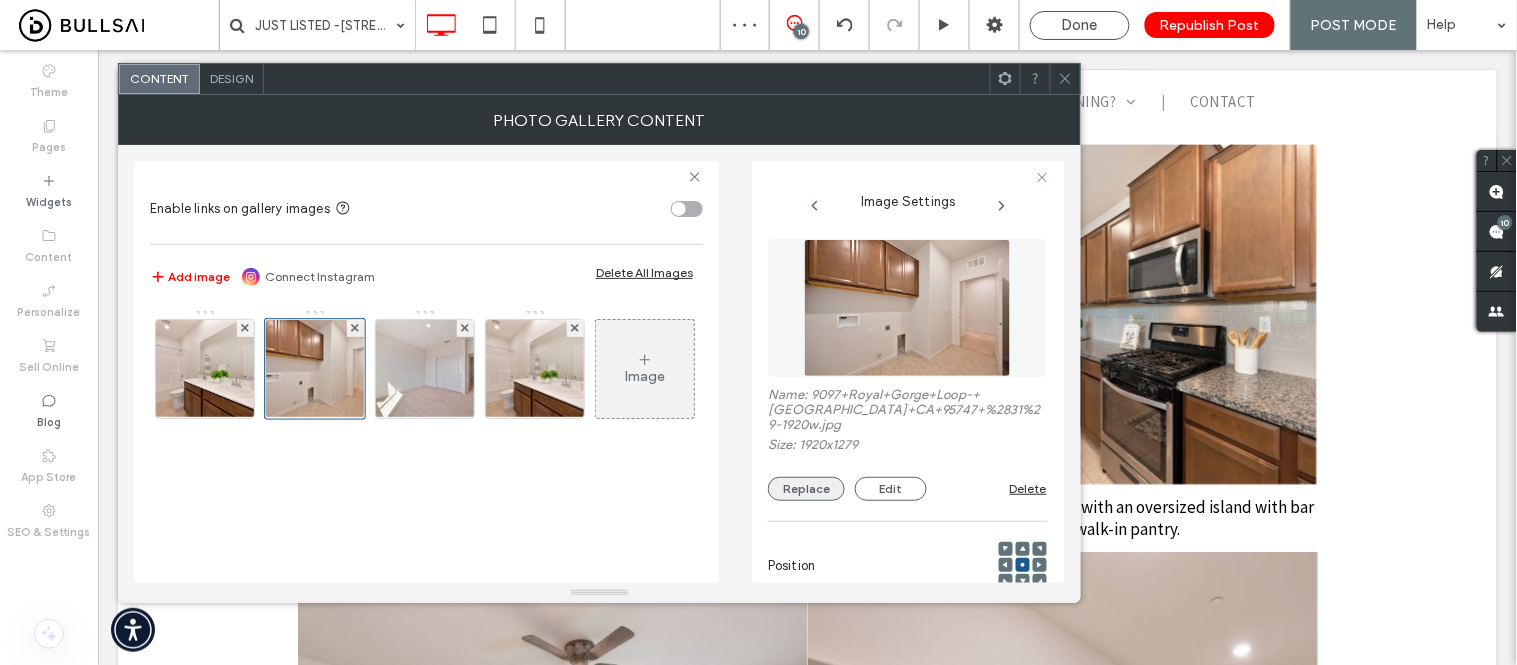 click on "Replace" at bounding box center (806, 489) 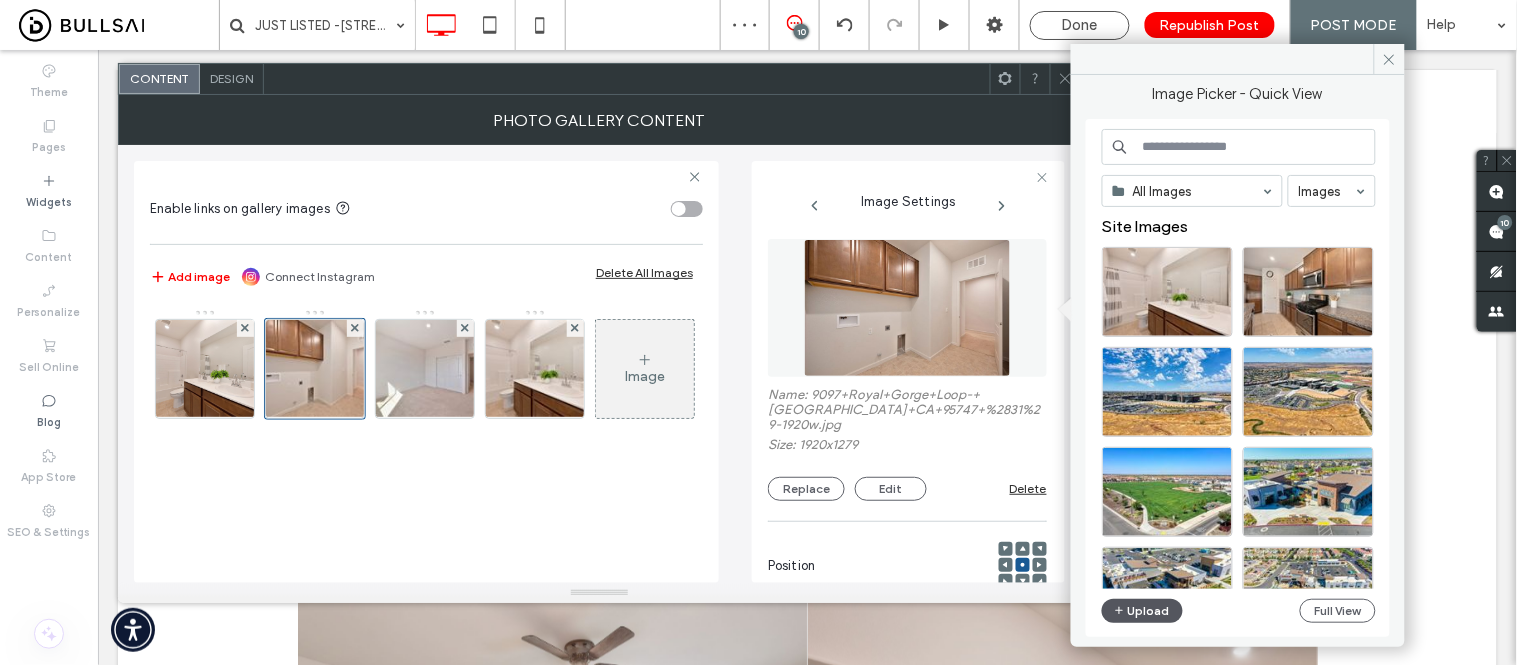 click at bounding box center (1121, 611) 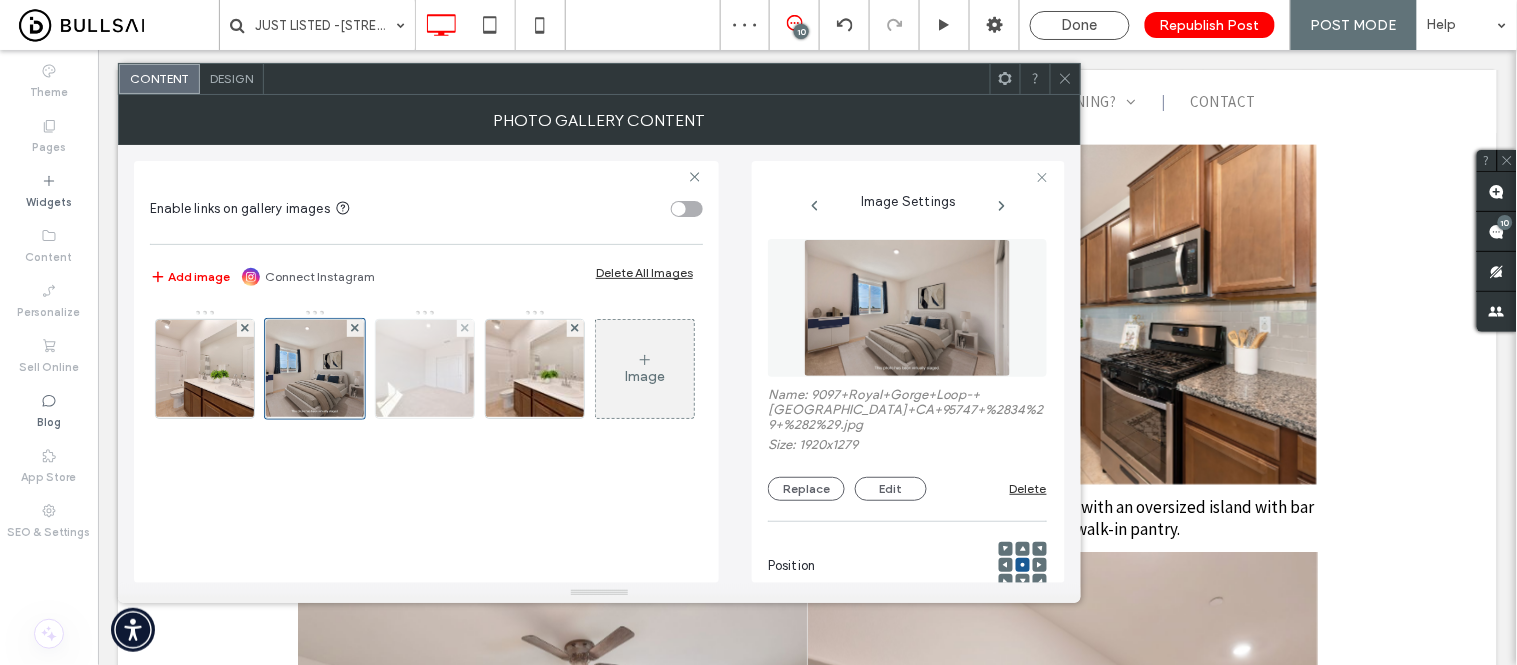 drag, startPoint x: 450, startPoint y: 385, endPoint x: 435, endPoint y: 381, distance: 15.524175 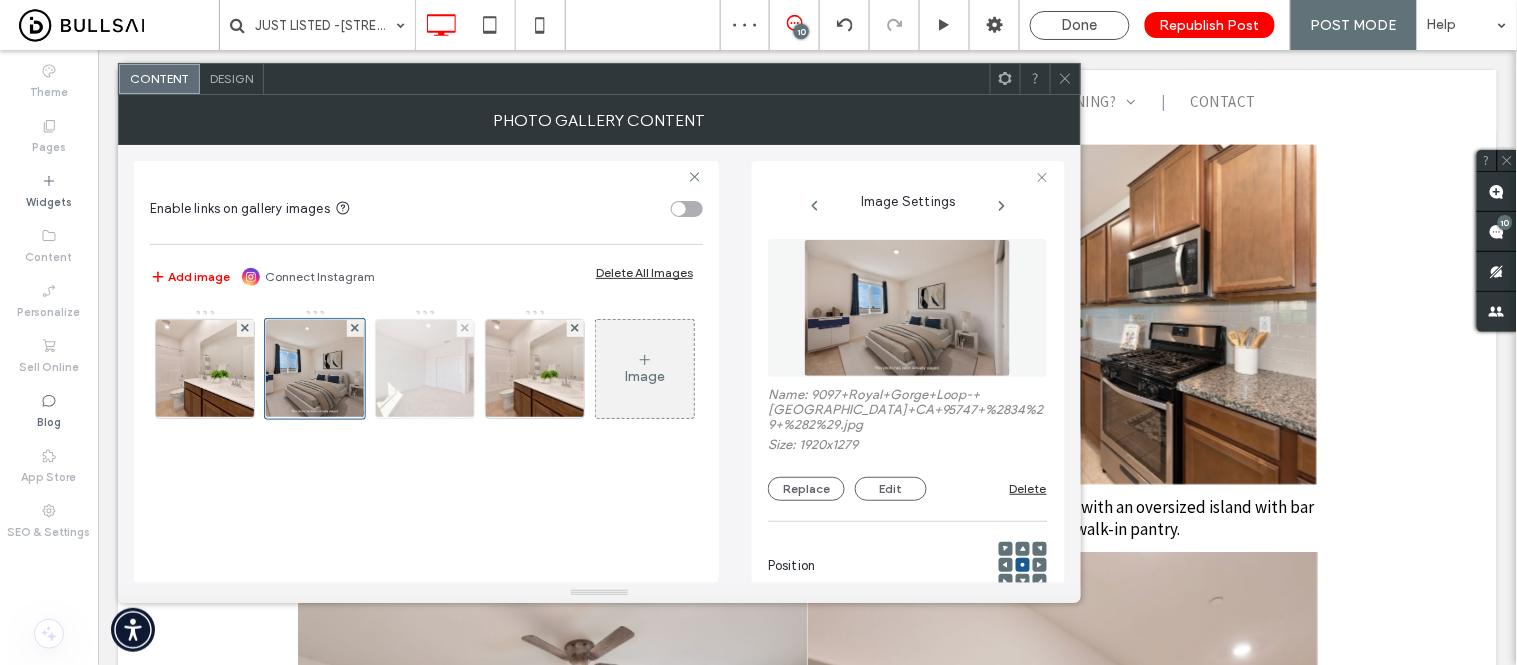 click at bounding box center [425, 369] 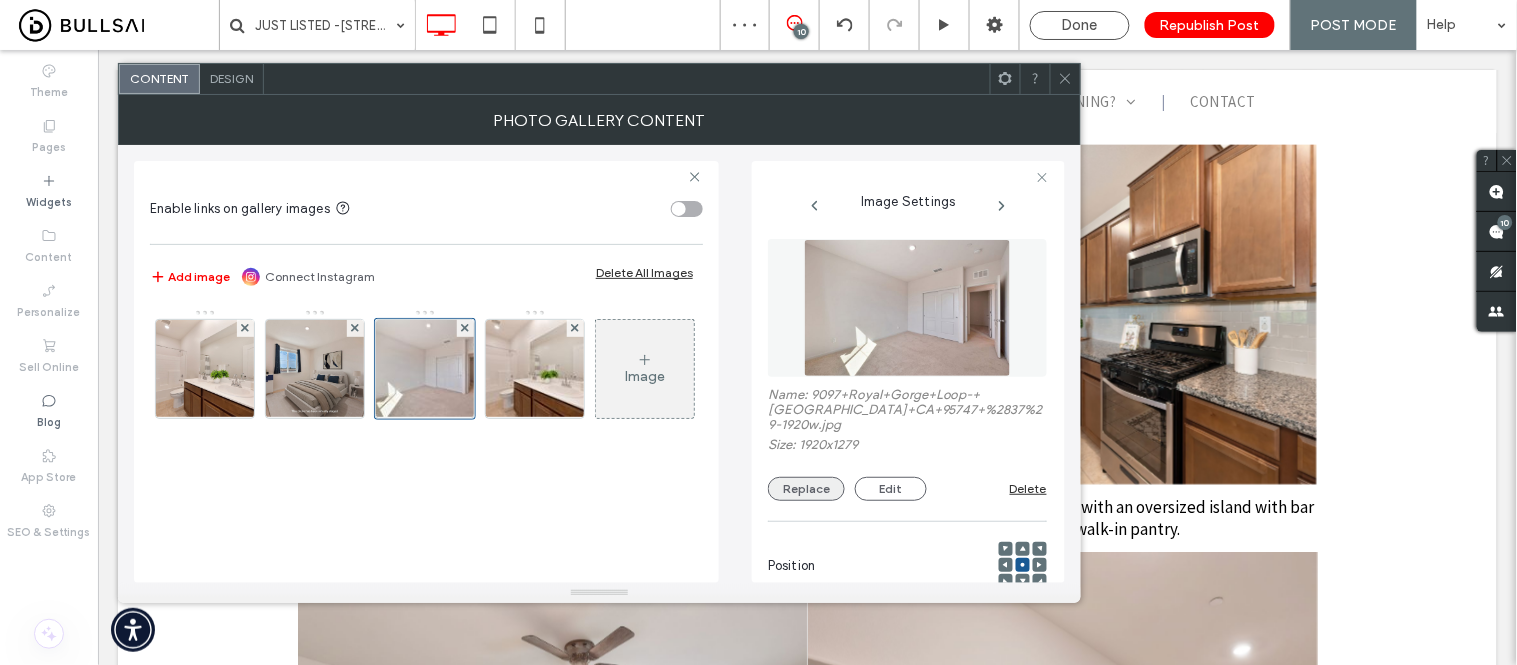 click on "Replace" at bounding box center (806, 489) 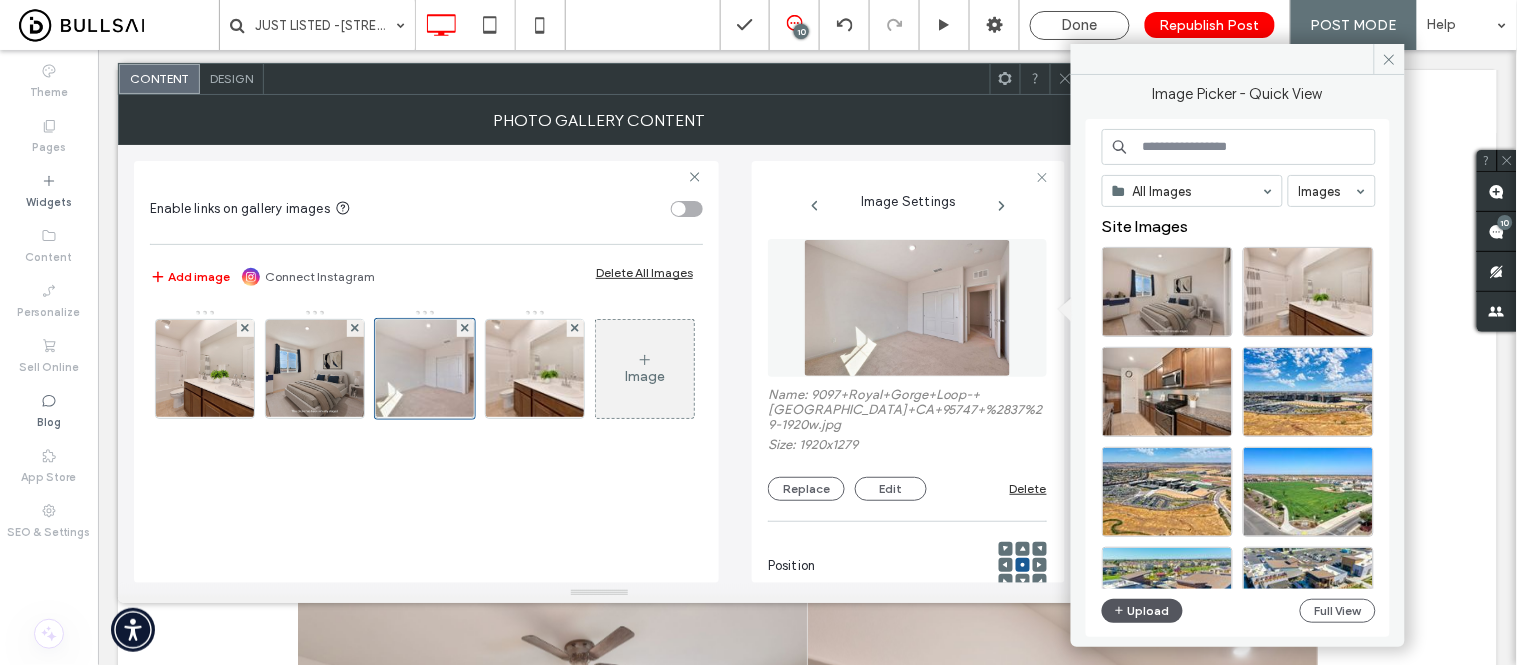 click on "Upload" at bounding box center (1143, 611) 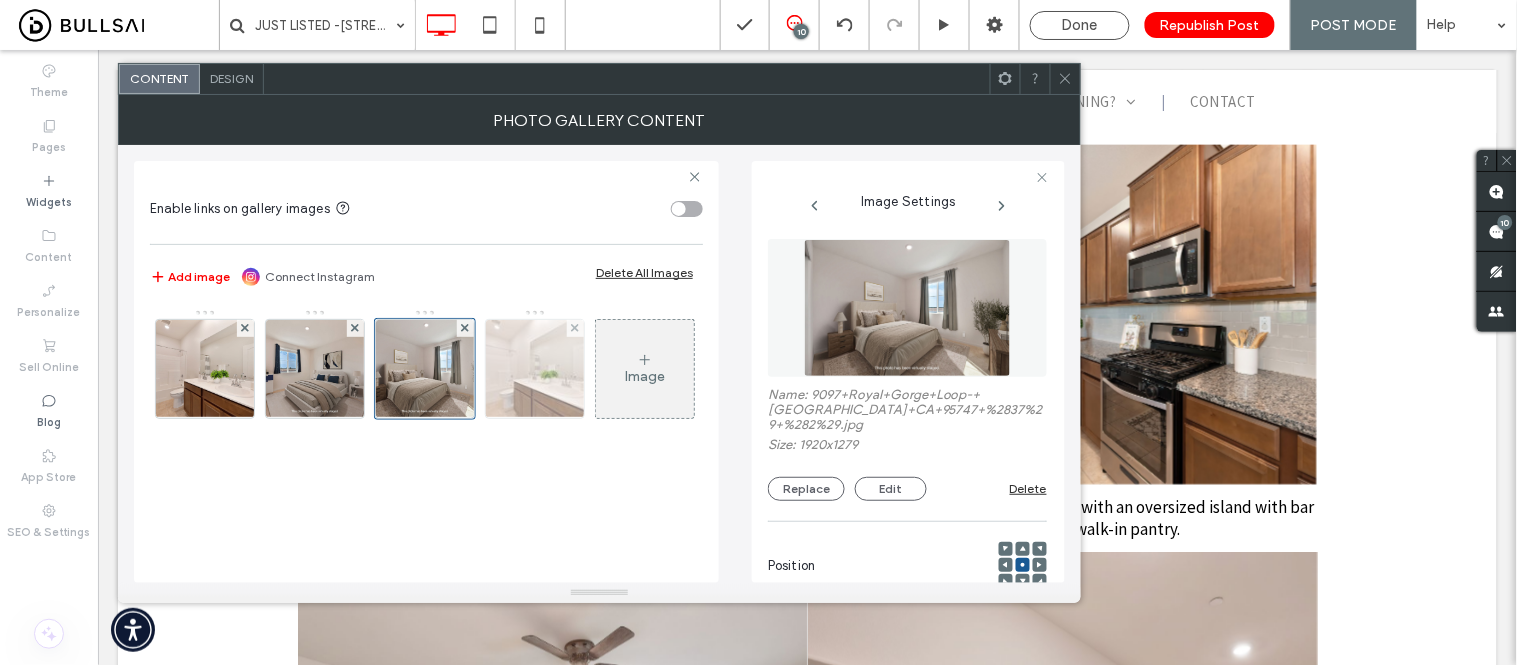 click at bounding box center (535, 369) 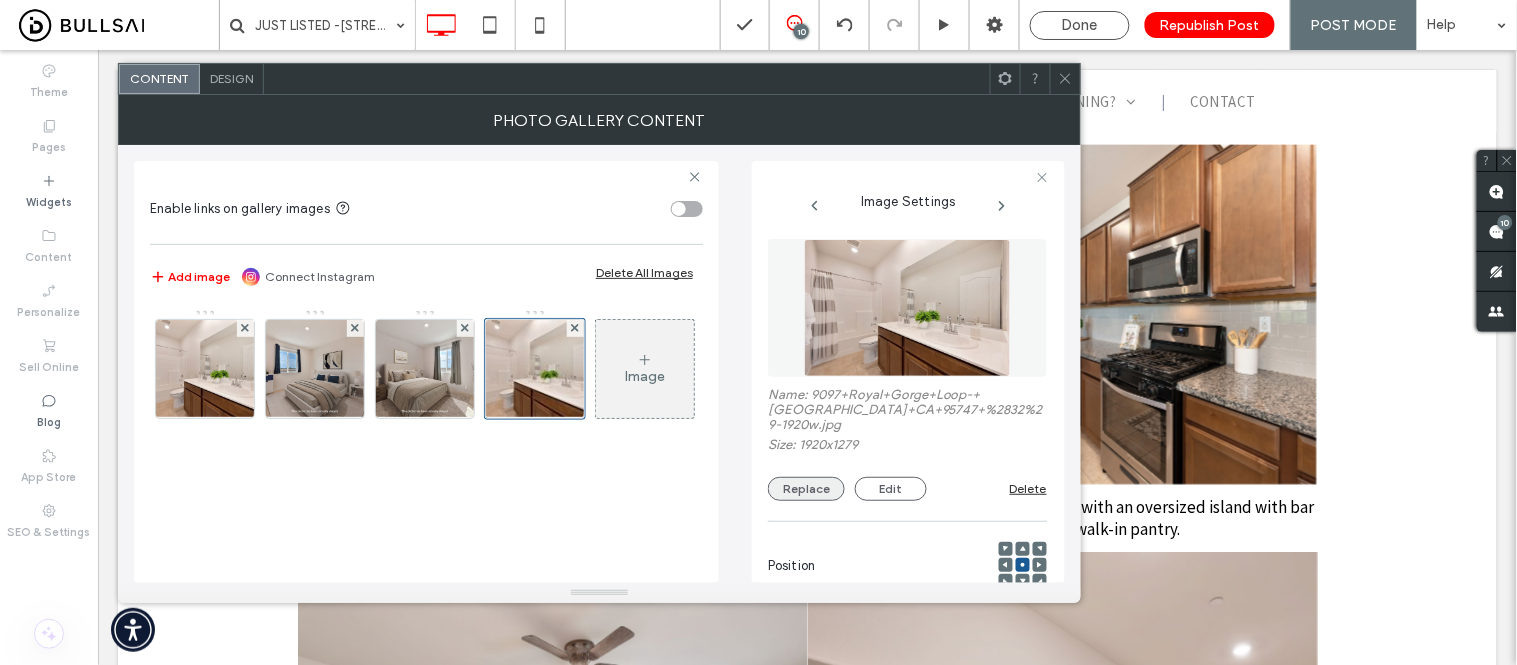 click on "Replace" at bounding box center [806, 489] 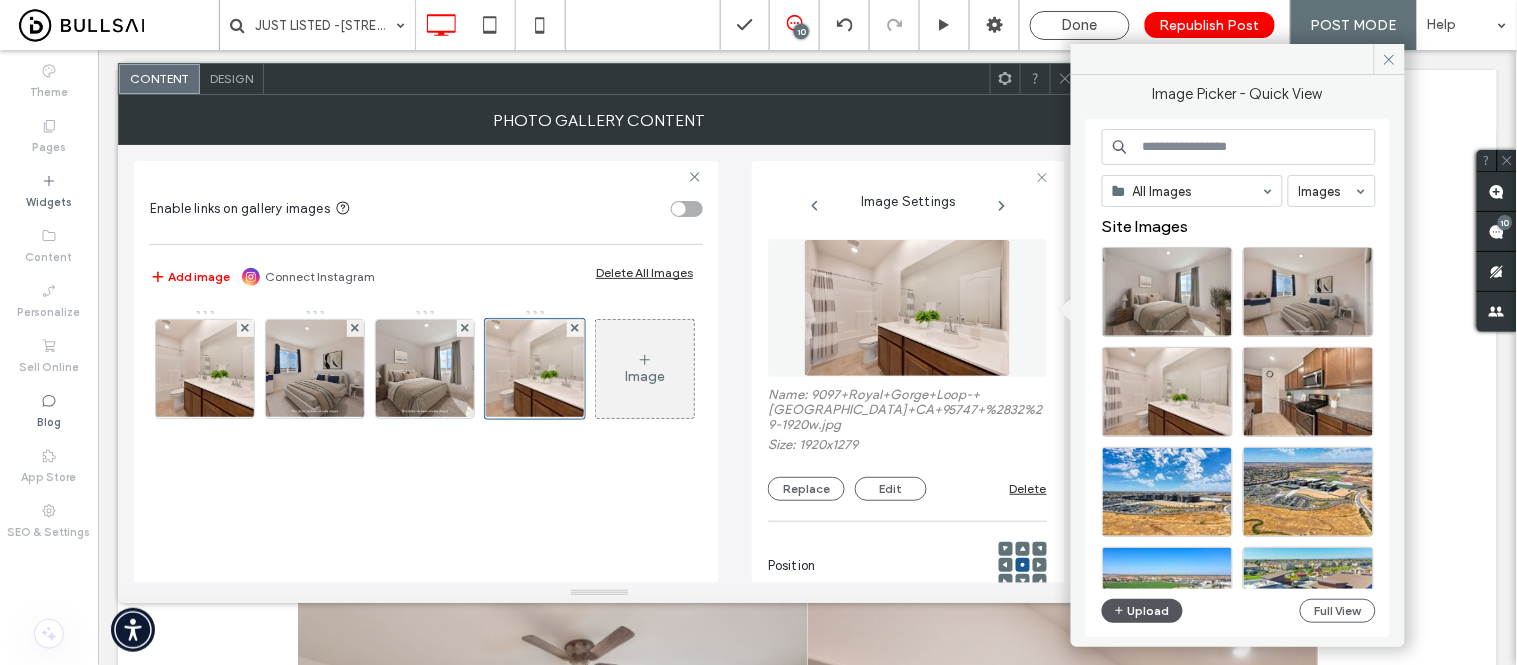 click on "Upload" at bounding box center (1143, 611) 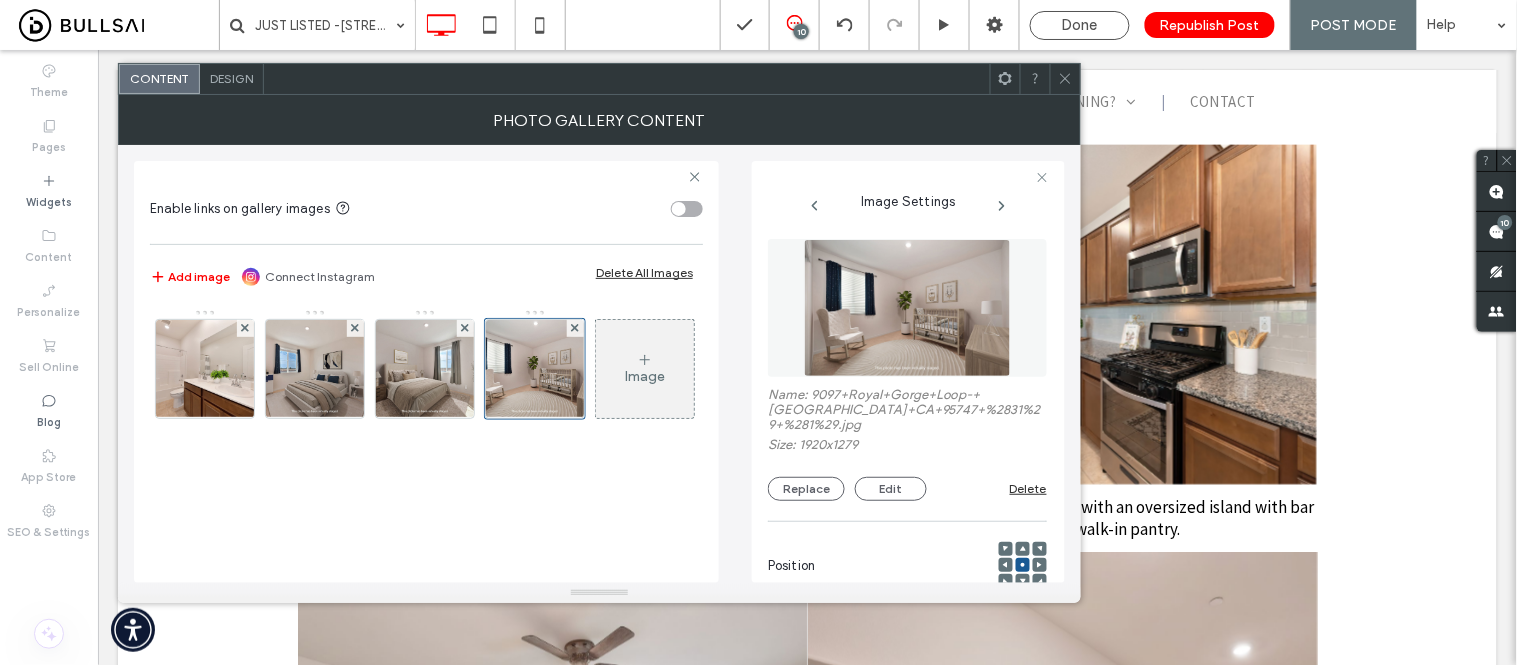 click 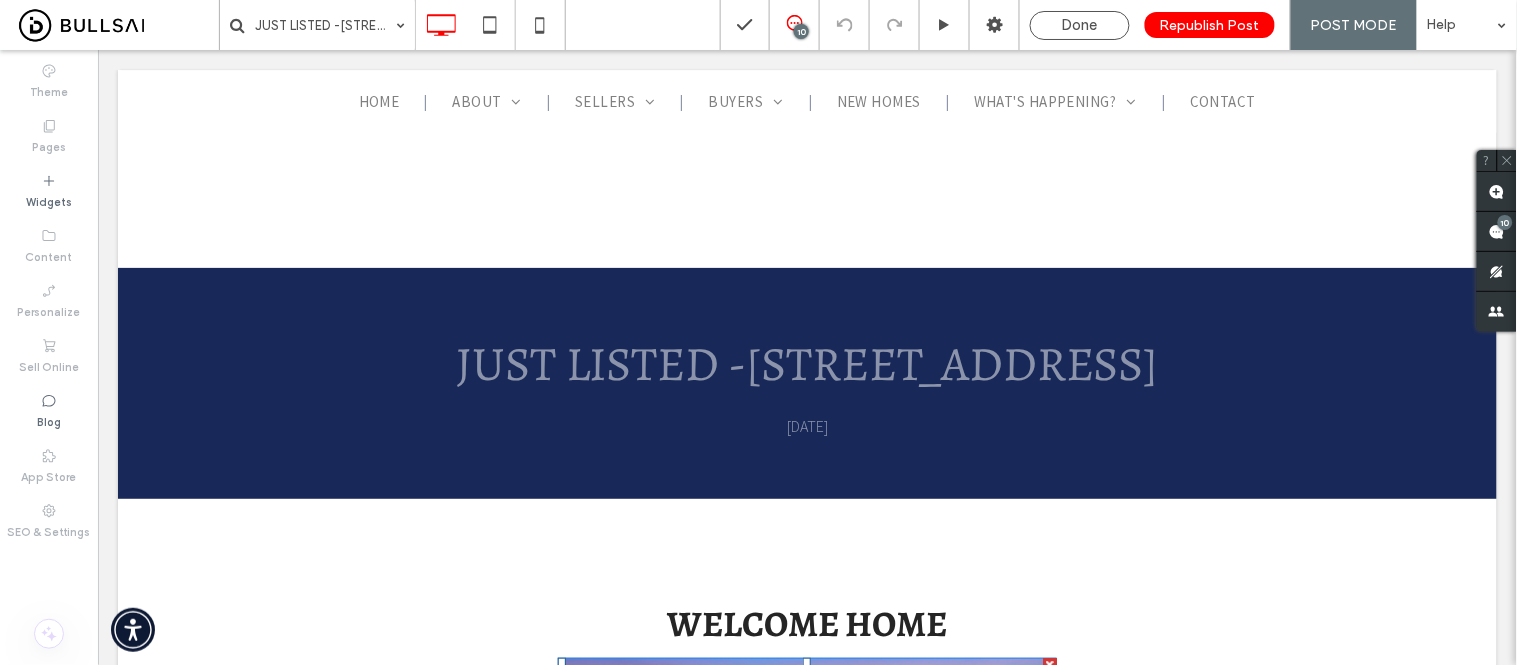 scroll, scrollTop: 444, scrollLeft: 0, axis: vertical 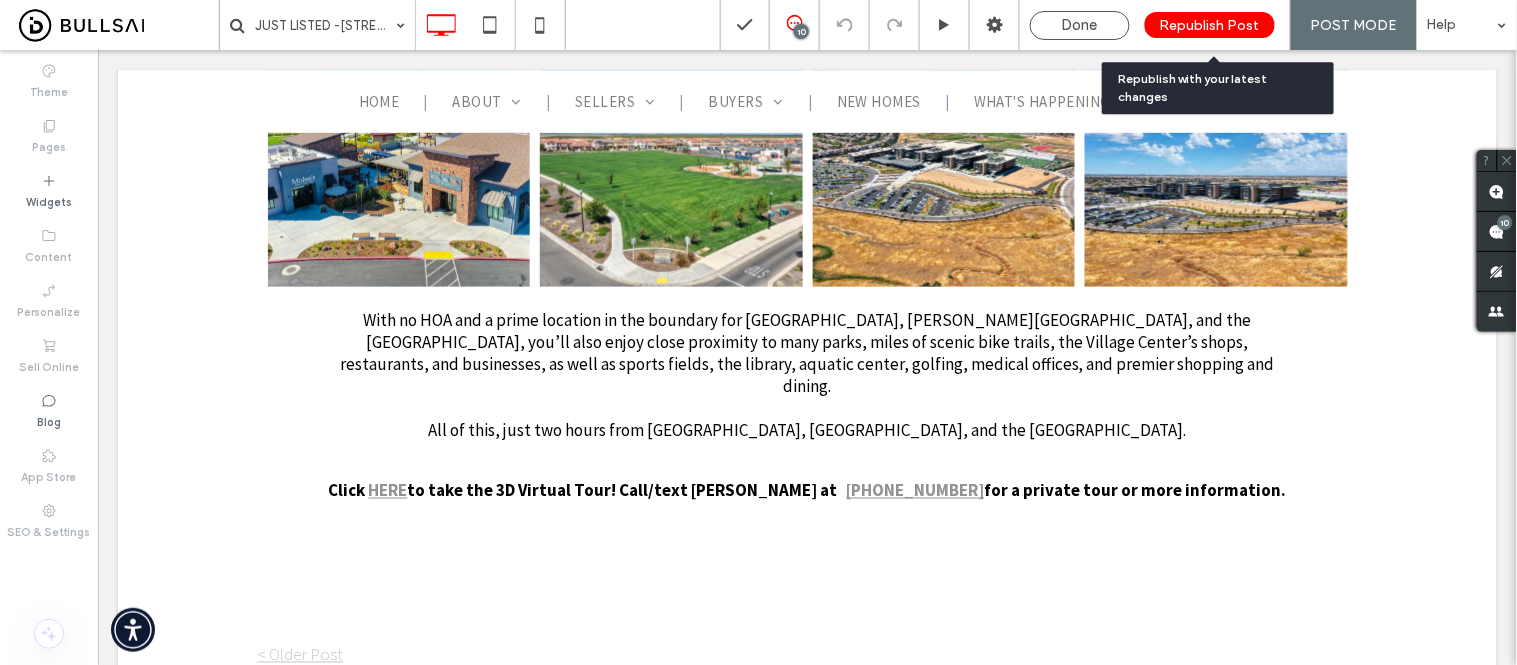 click on "Republish Post" at bounding box center (1210, 25) 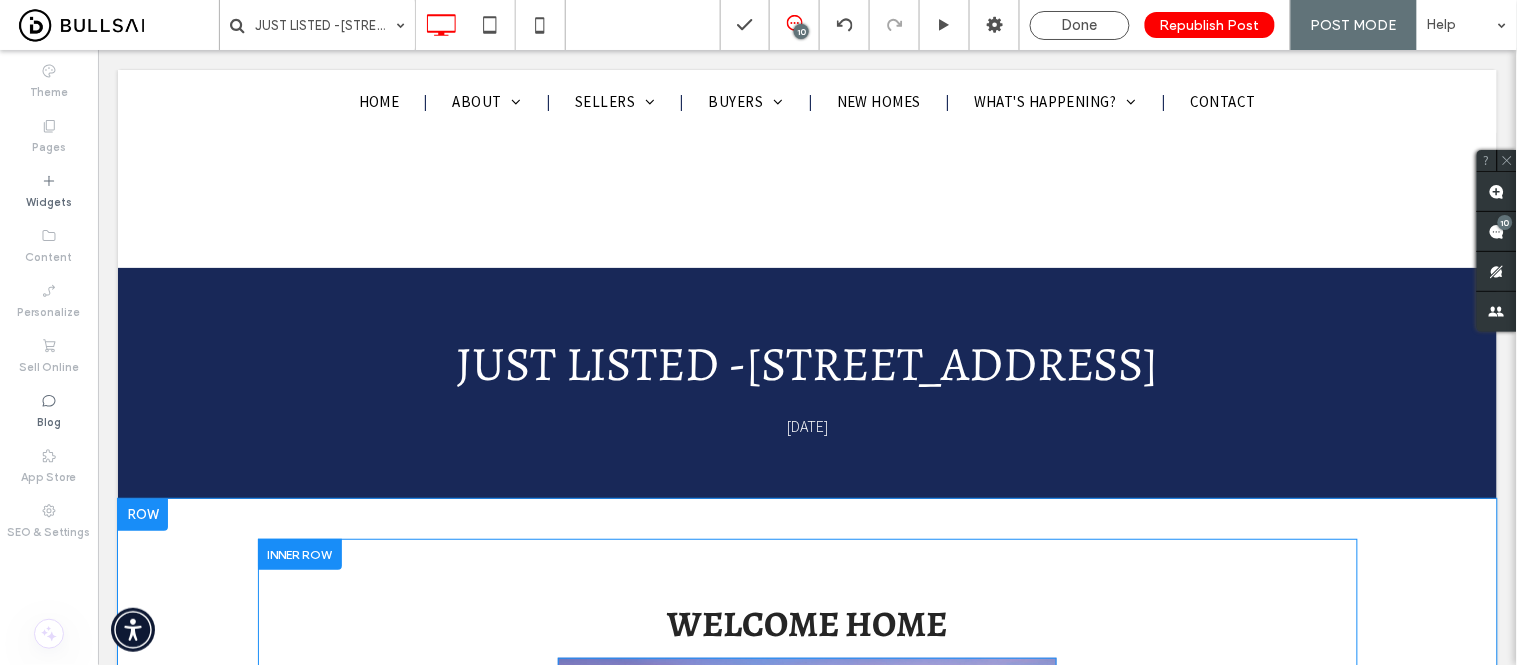 scroll, scrollTop: 444, scrollLeft: 0, axis: vertical 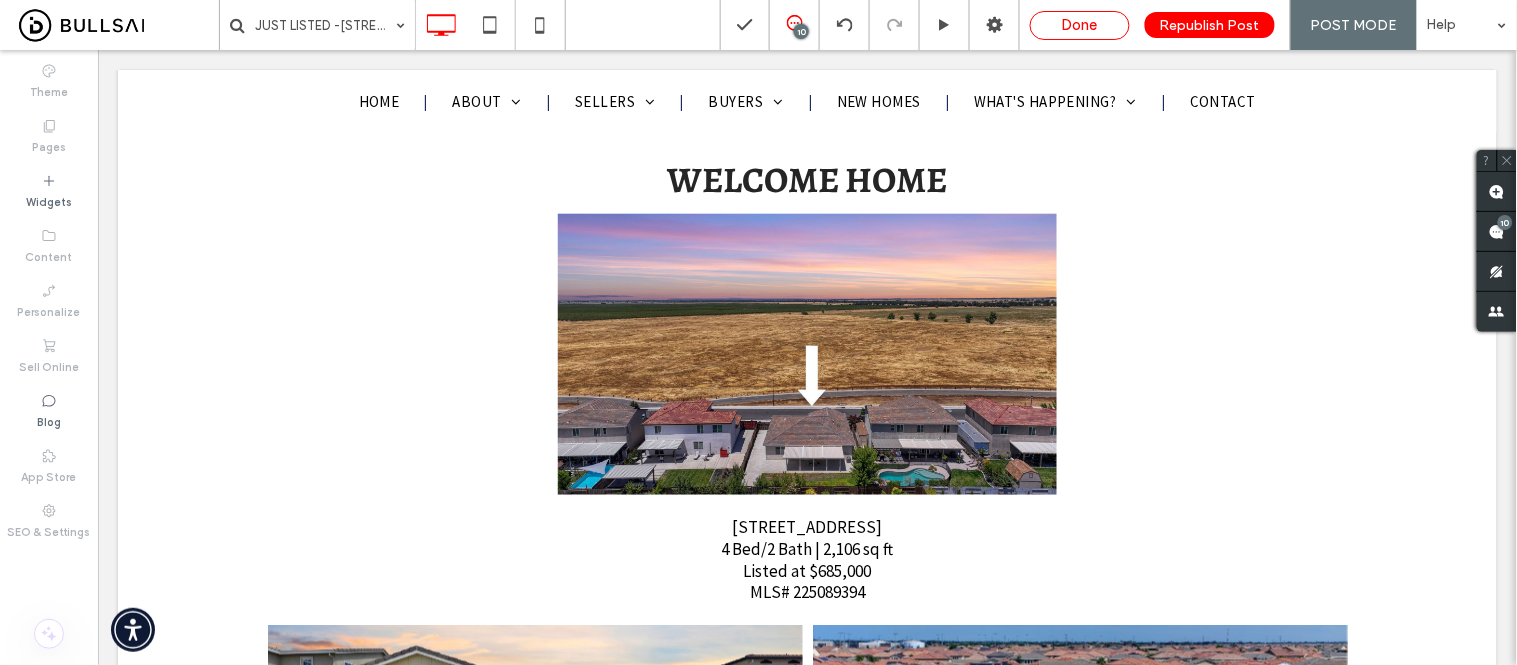 click on "Done" at bounding box center [1080, 25] 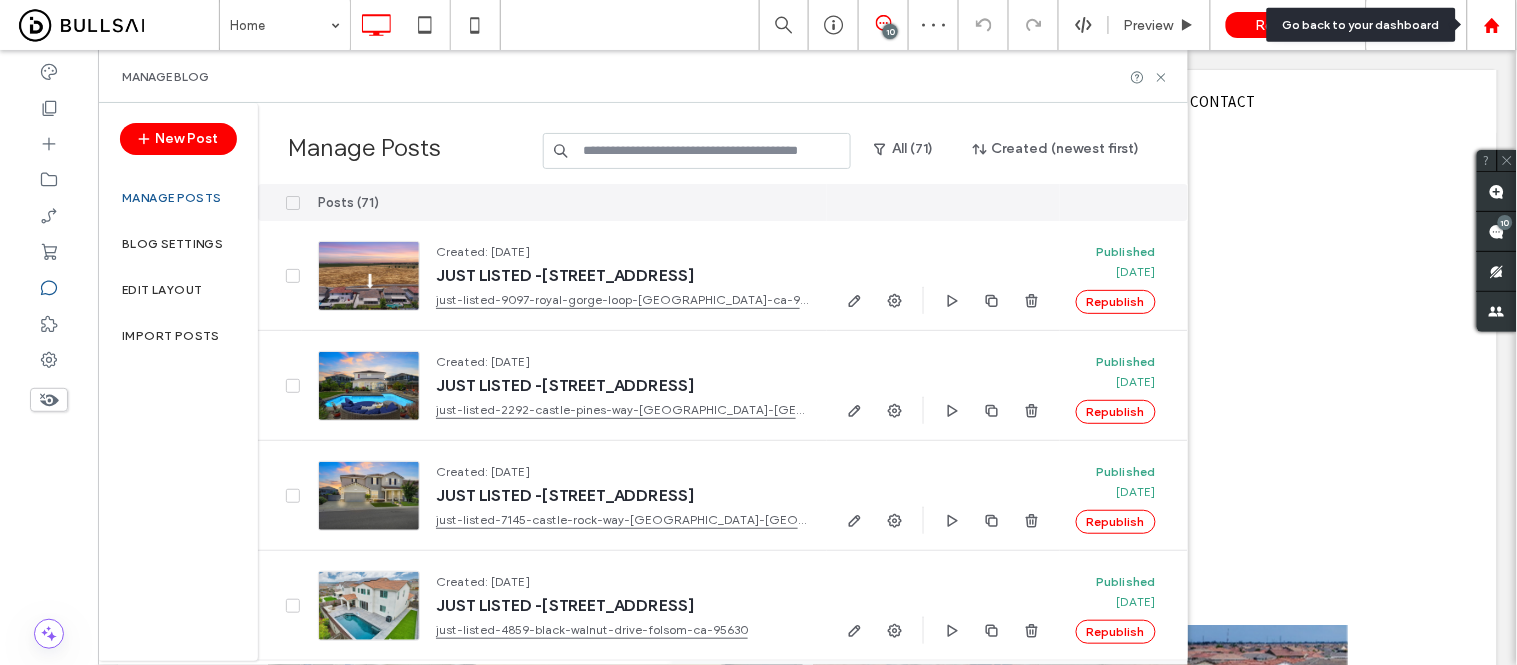 click 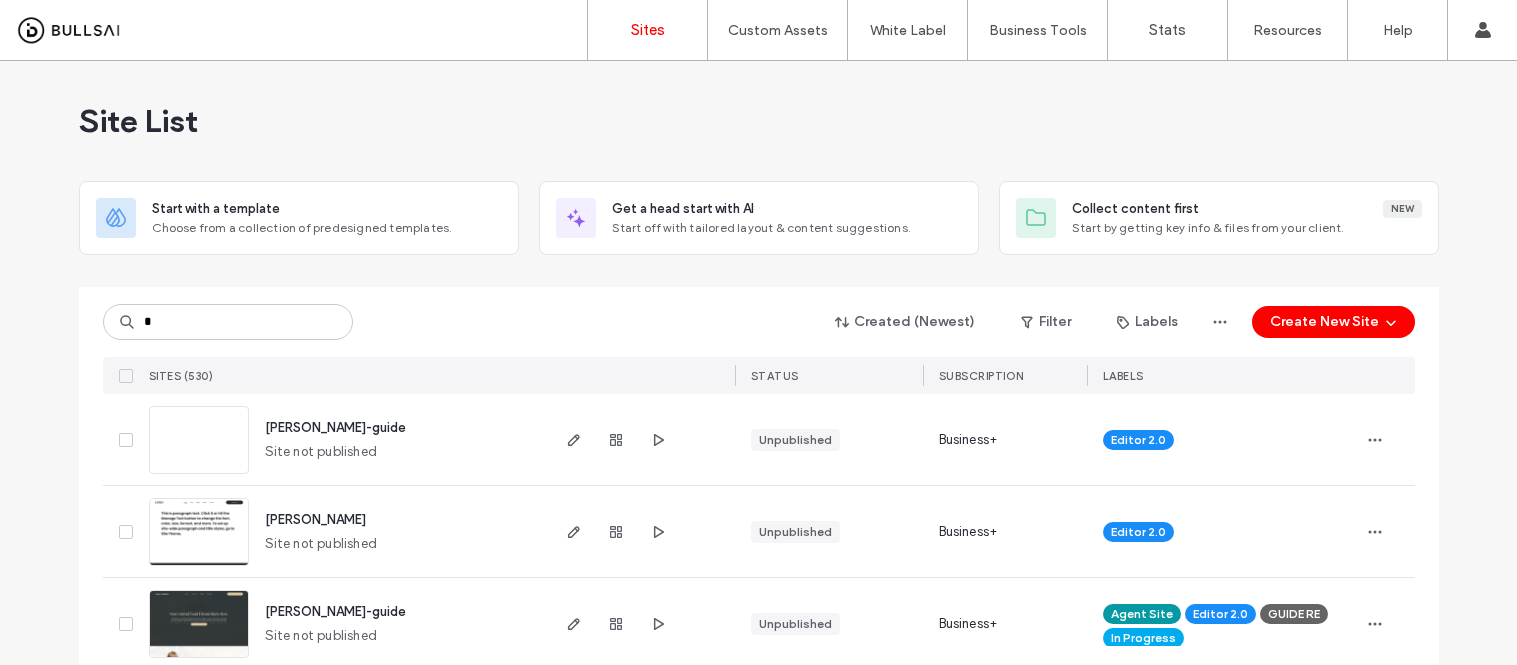 scroll, scrollTop: 0, scrollLeft: 0, axis: both 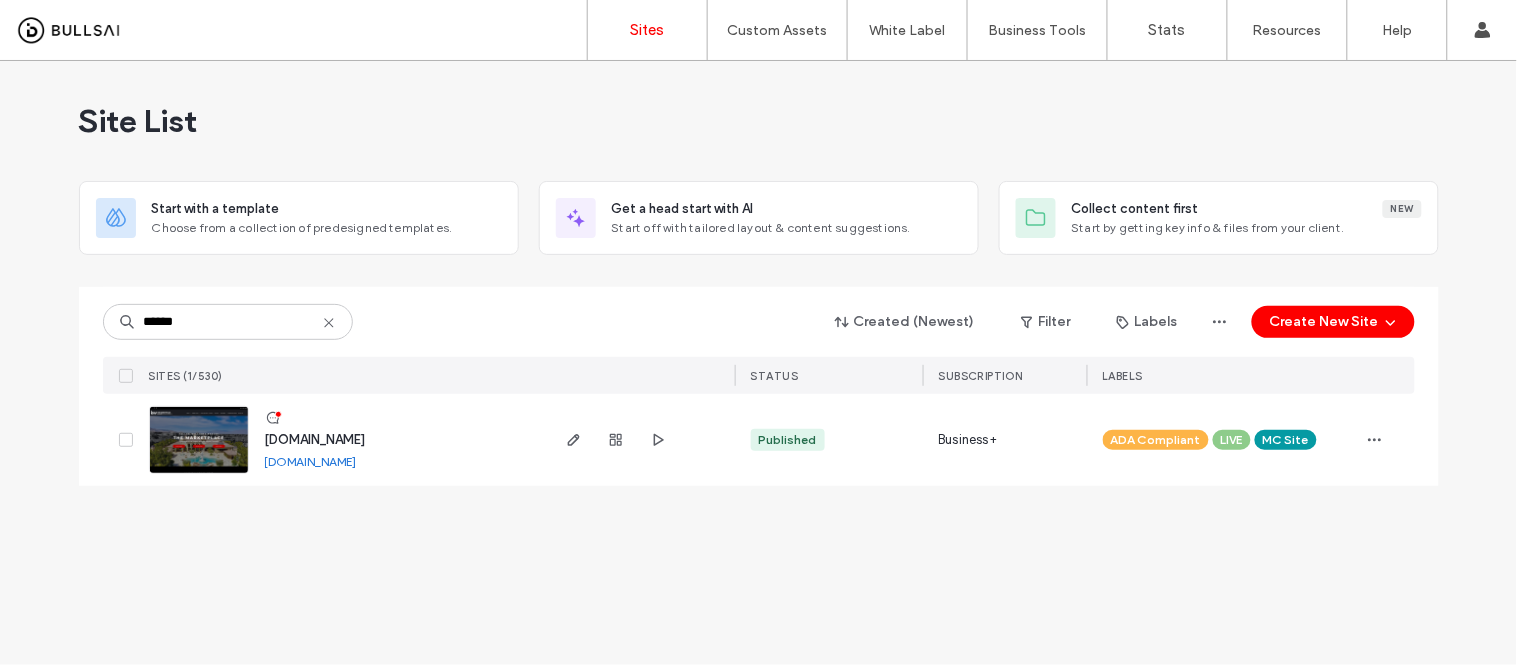 type on "******" 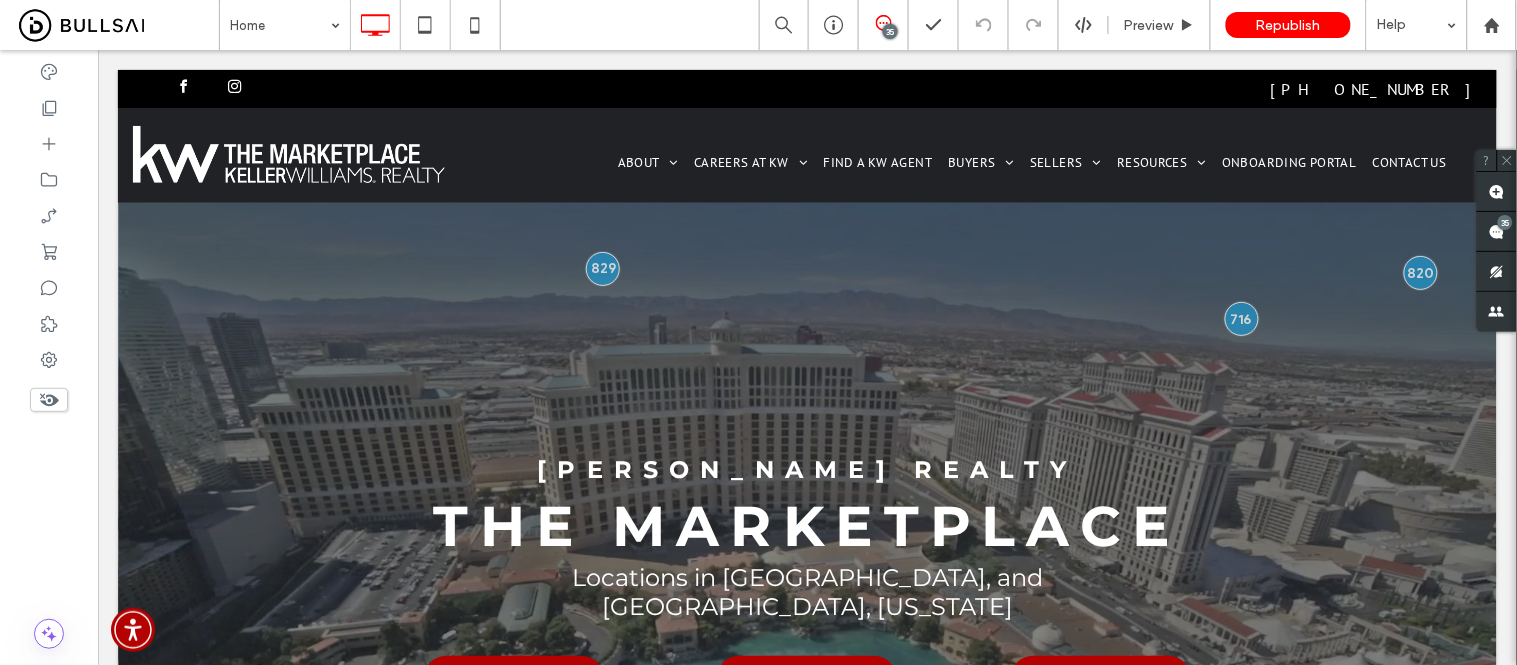 scroll, scrollTop: 0, scrollLeft: 0, axis: both 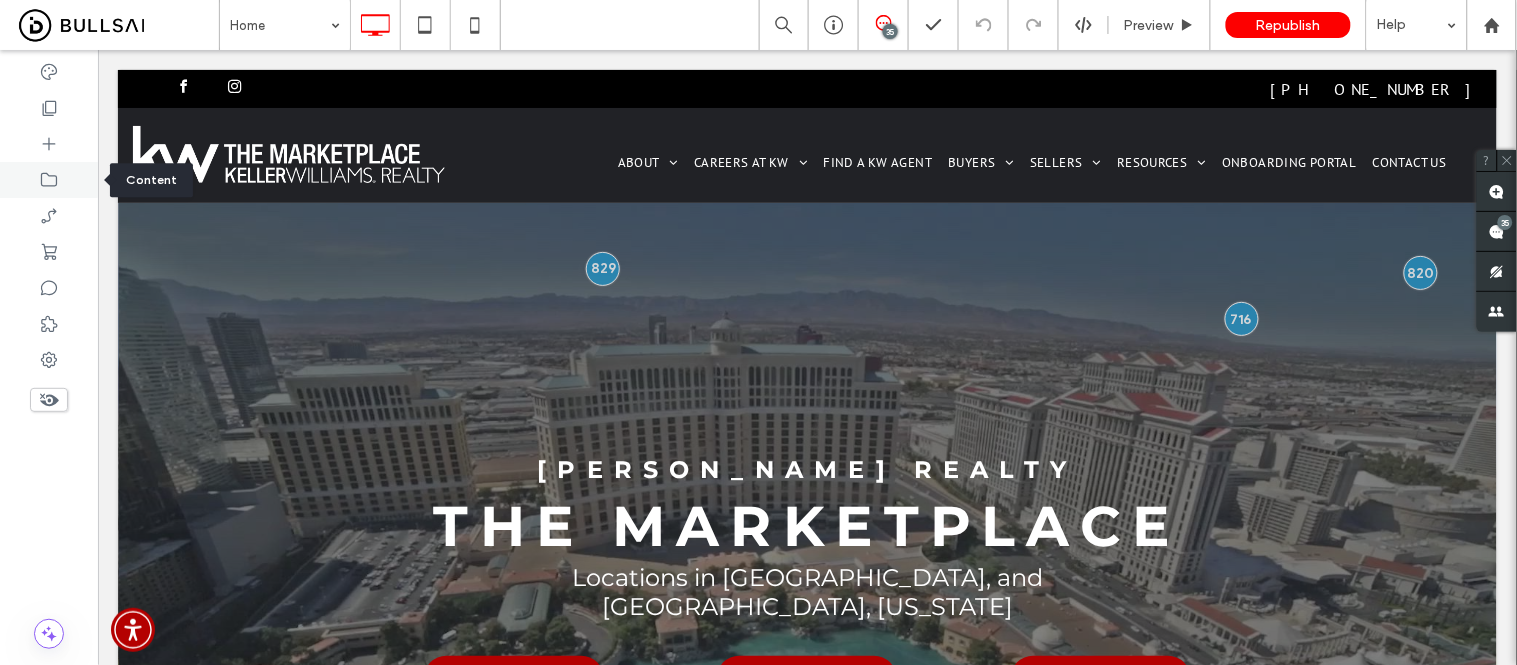 click 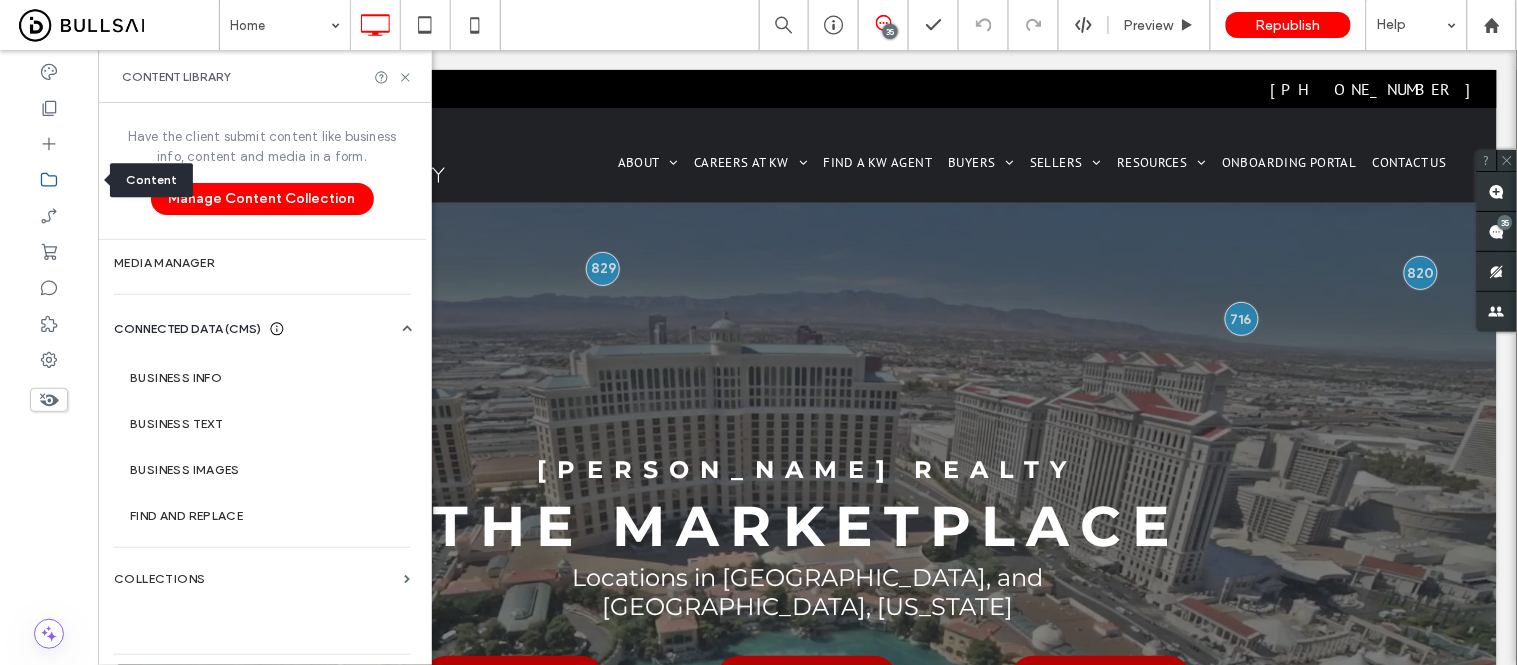 click 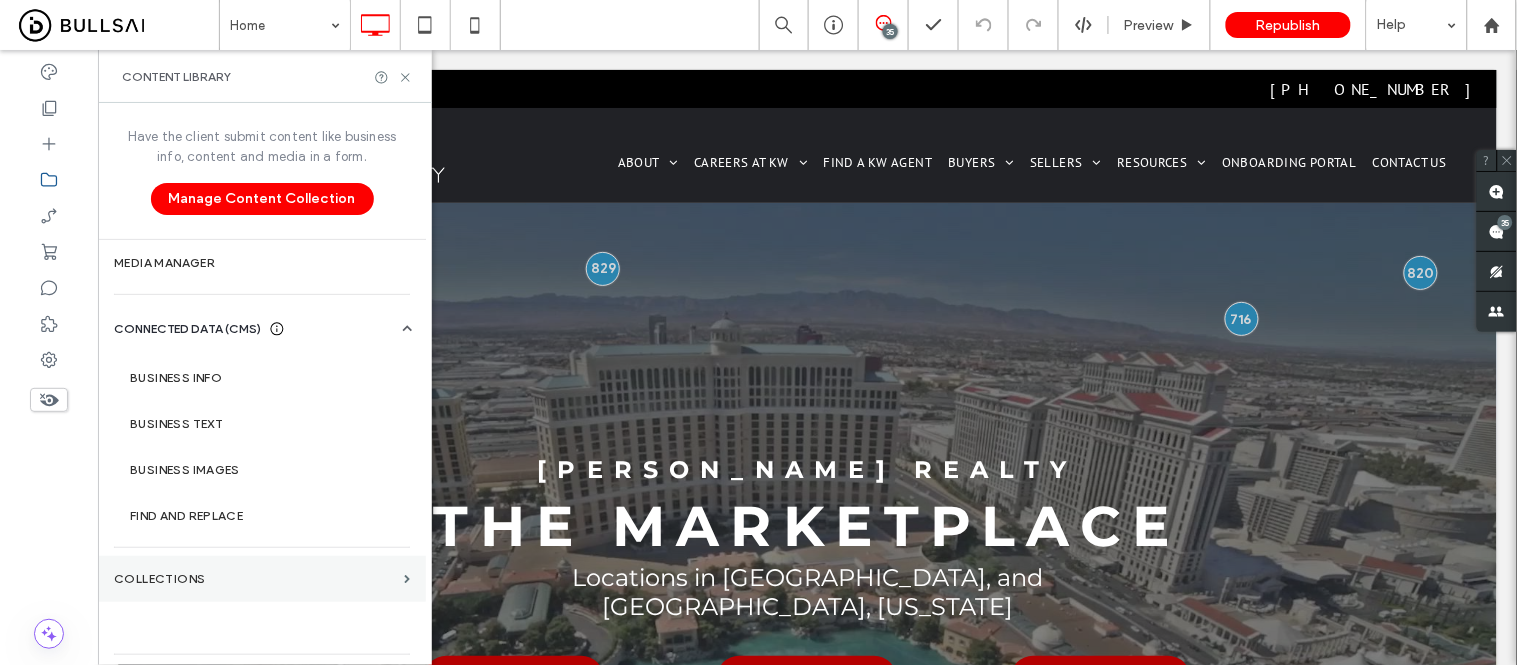 click on "Collections" at bounding box center [262, 579] 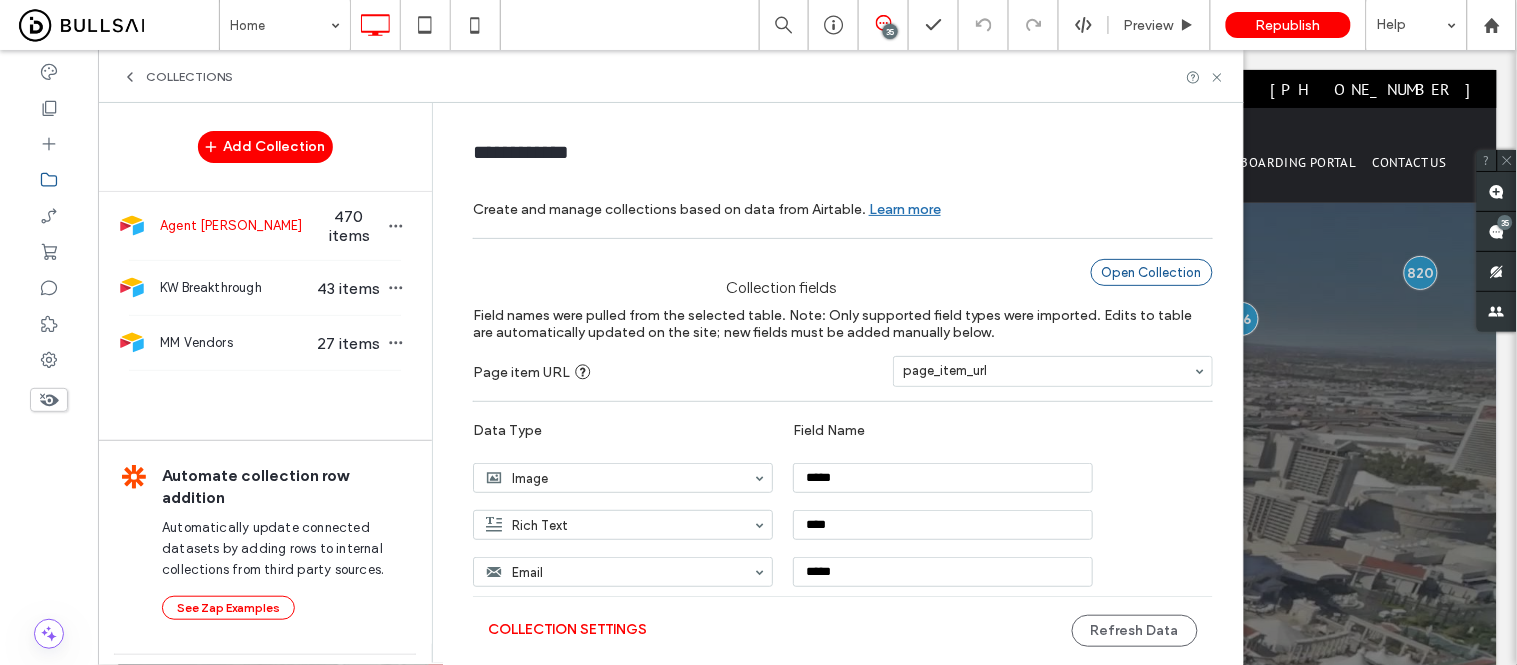 click on "Open Collection" at bounding box center [1152, 272] 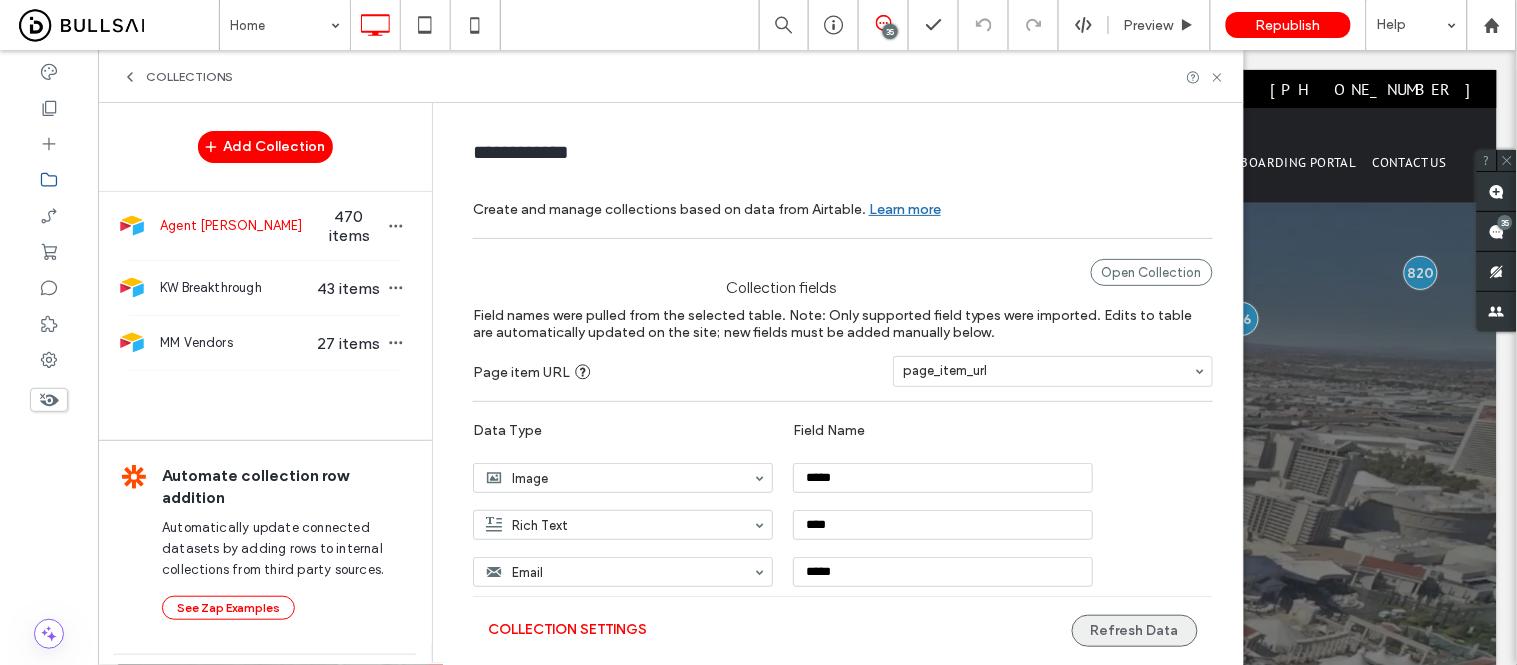 click on "Refresh Data" at bounding box center [1135, 631] 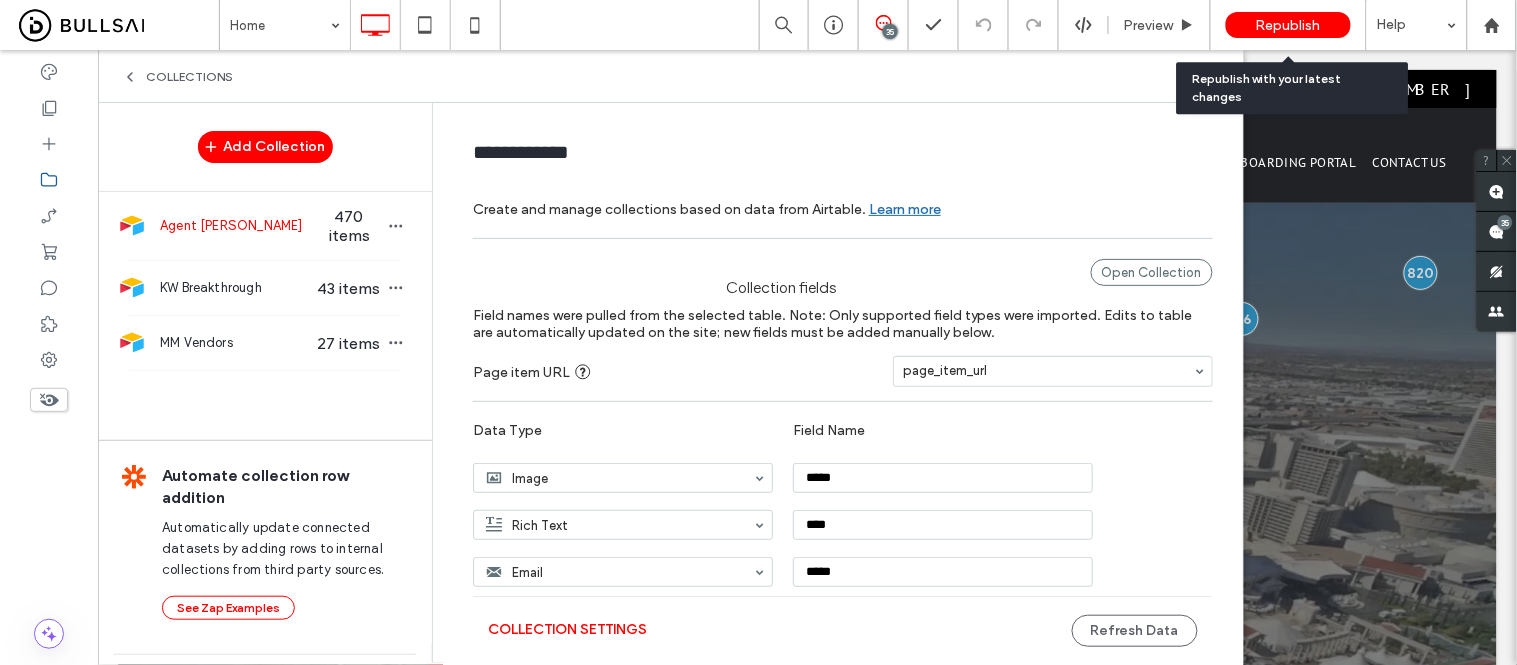 click on "Republish" at bounding box center (1288, 25) 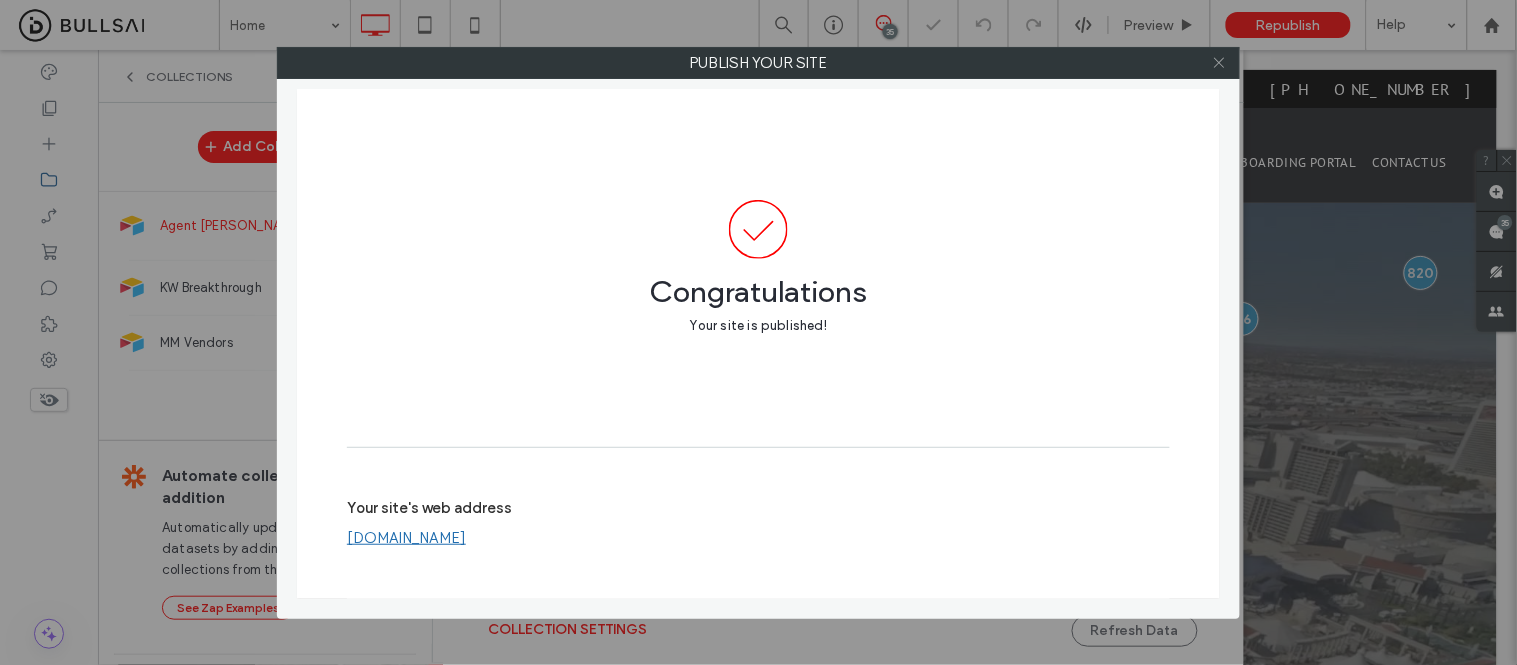 click 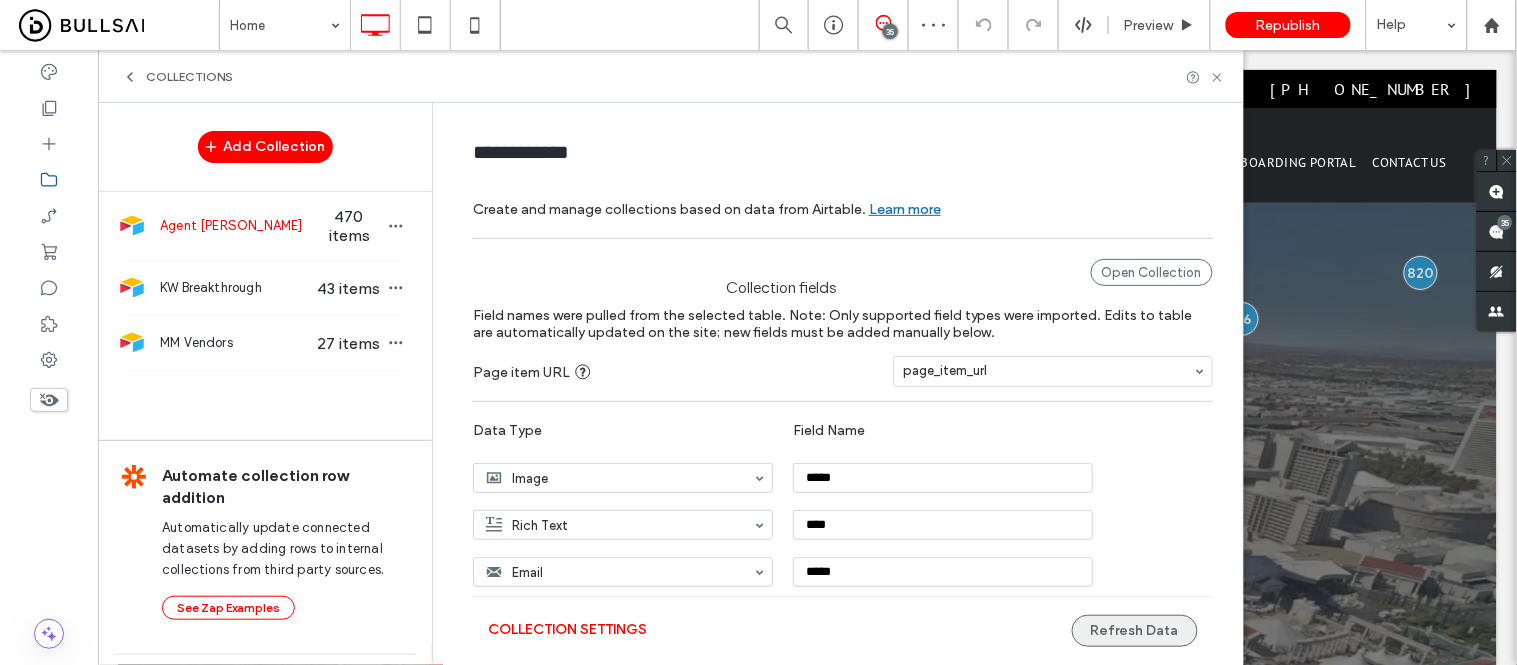 click on "Refresh Data" at bounding box center (1135, 631) 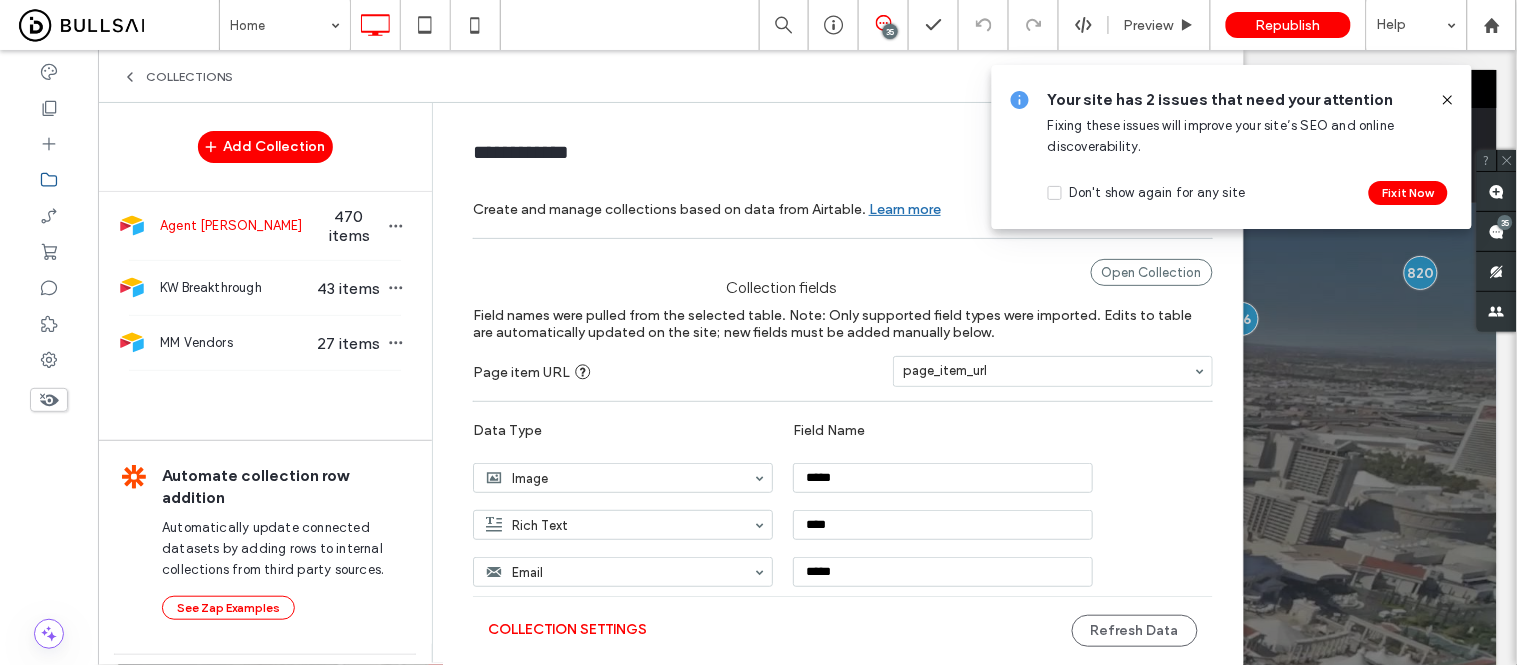 click 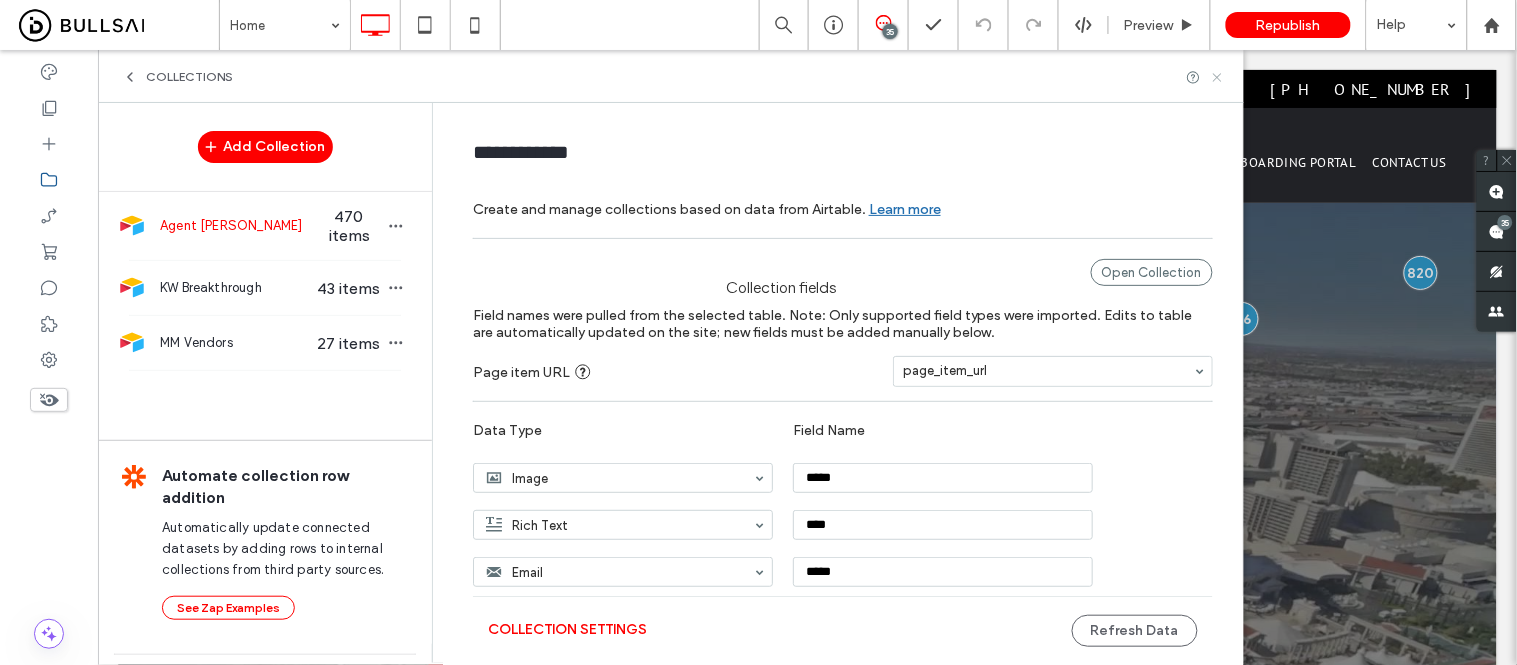 click 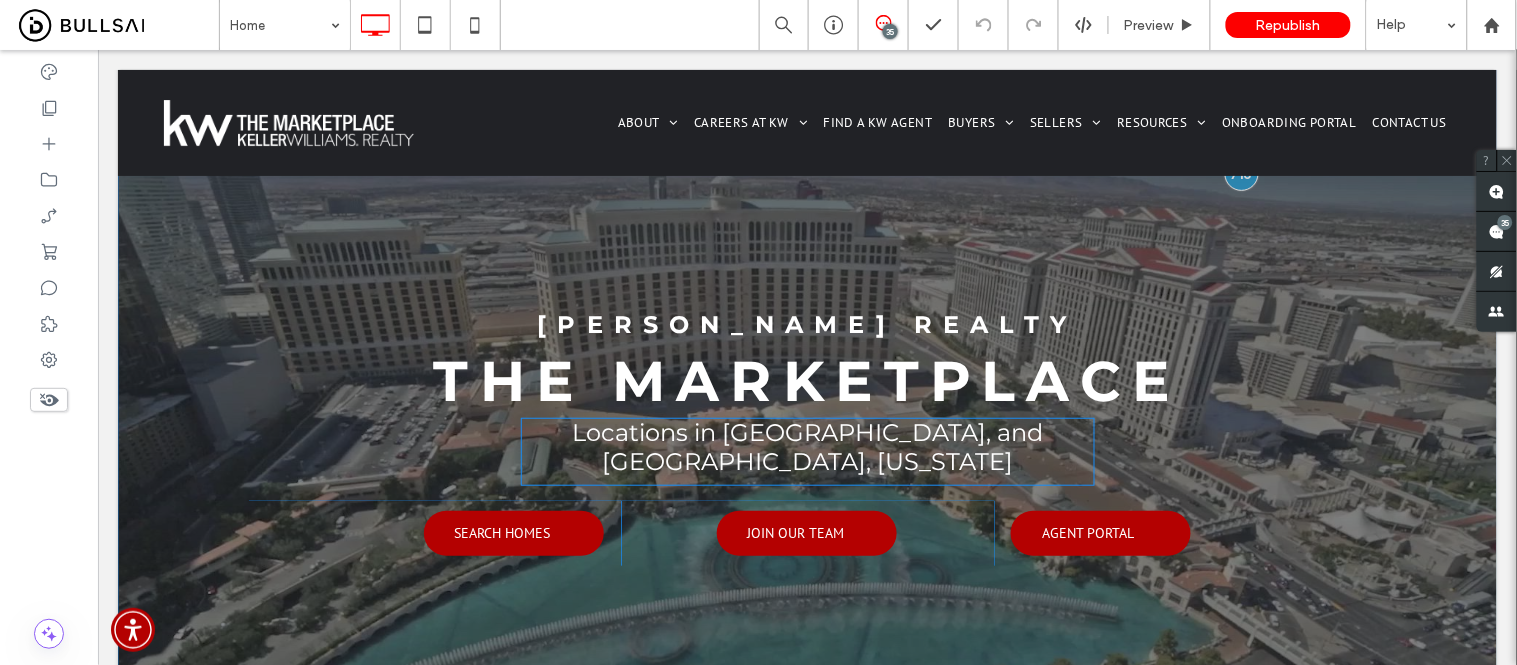 scroll, scrollTop: 333, scrollLeft: 0, axis: vertical 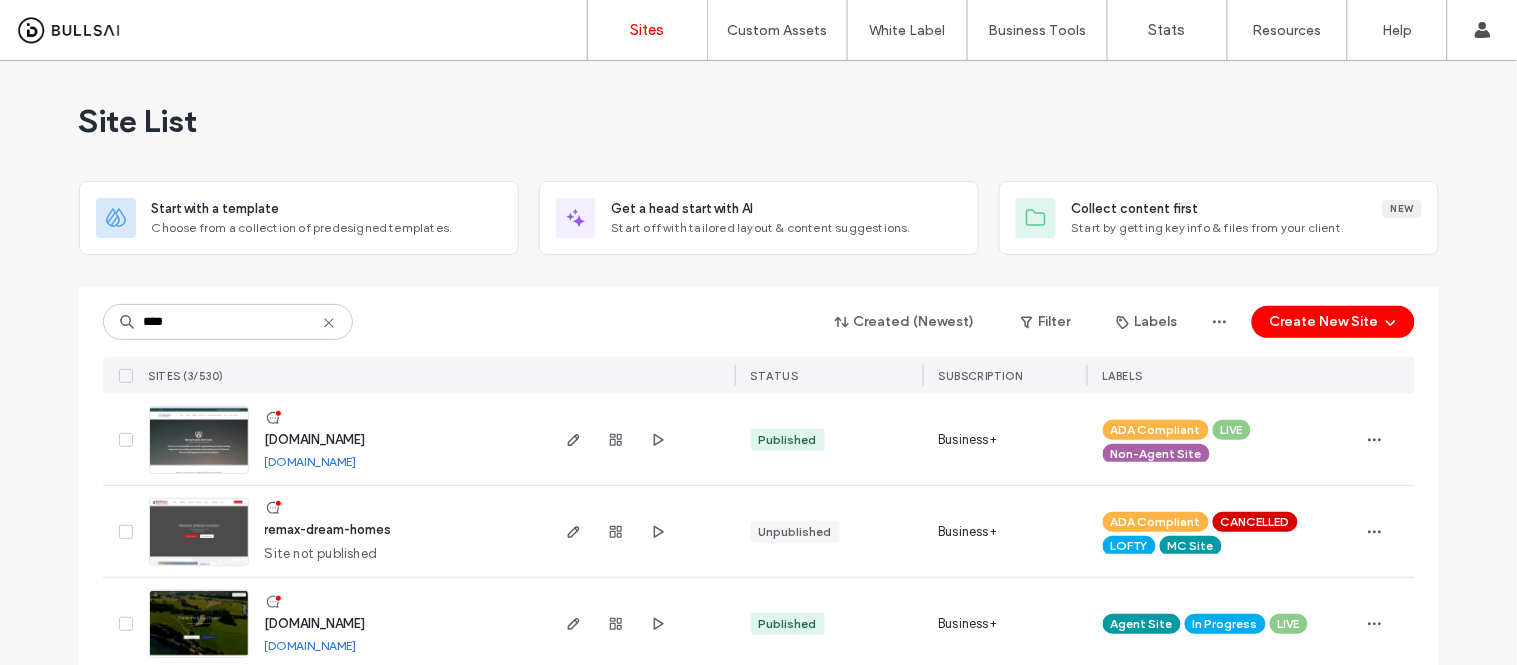 type on "****" 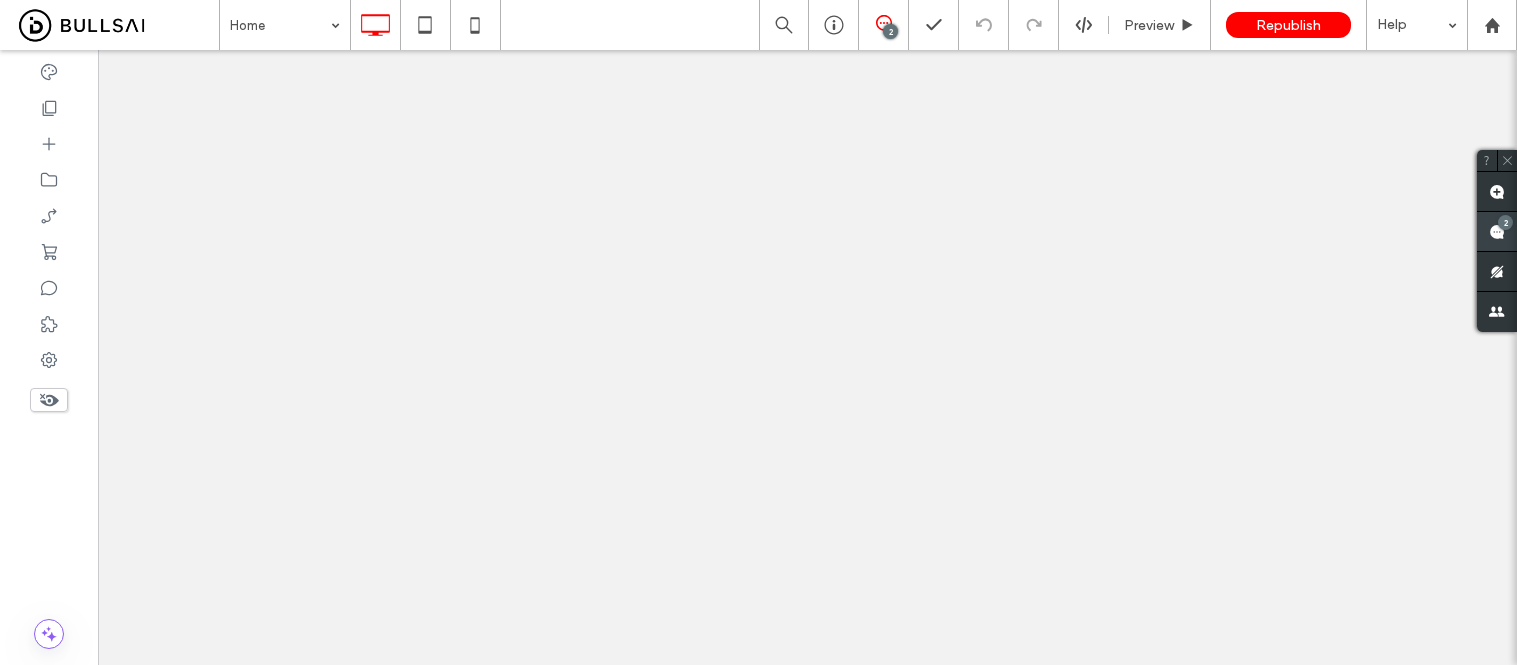 scroll, scrollTop: 0, scrollLeft: 0, axis: both 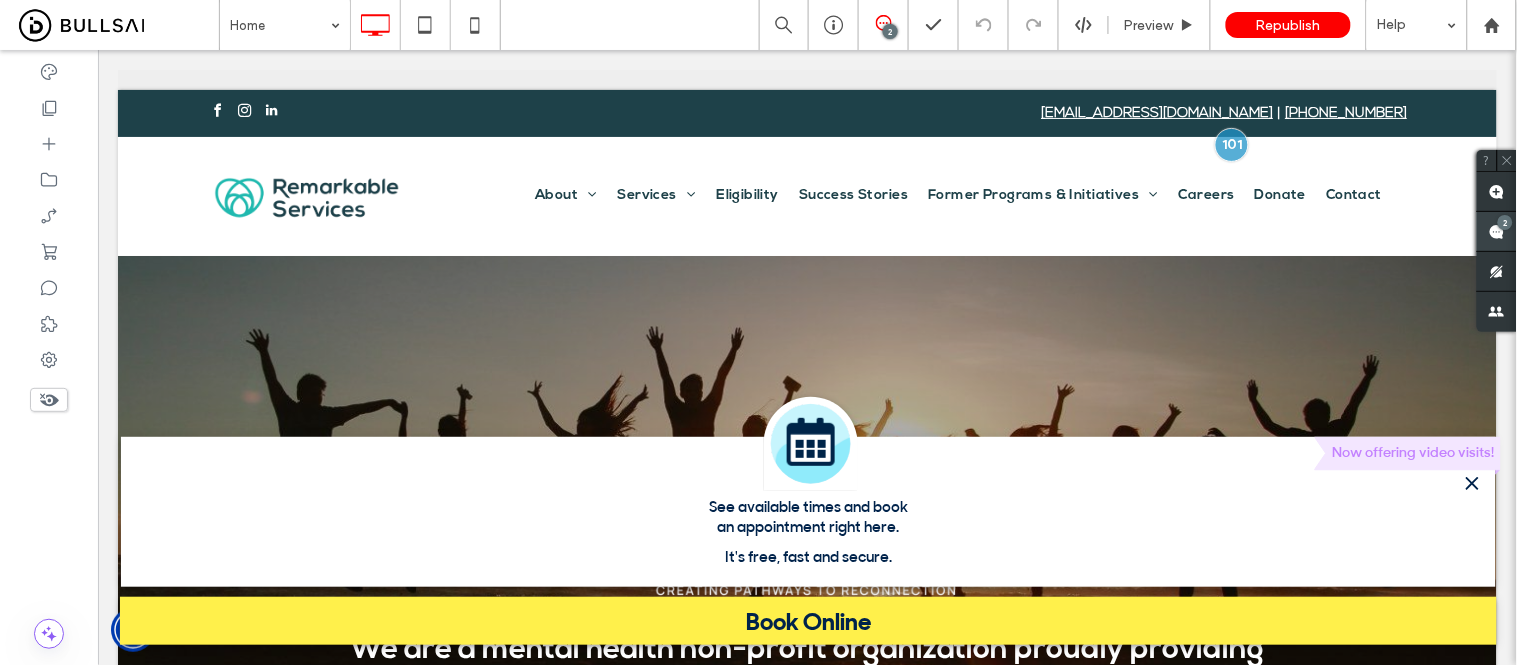 click at bounding box center [1497, 231] 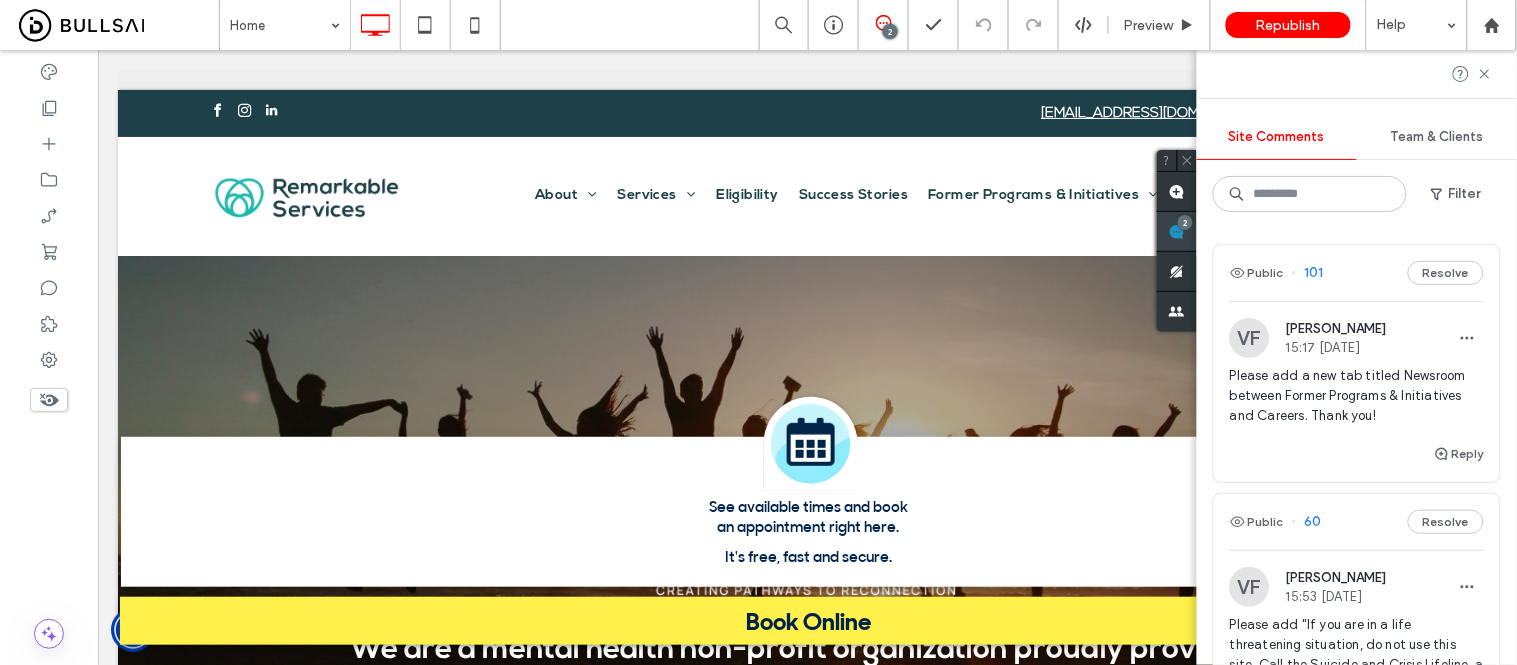 scroll, scrollTop: 0, scrollLeft: 0, axis: both 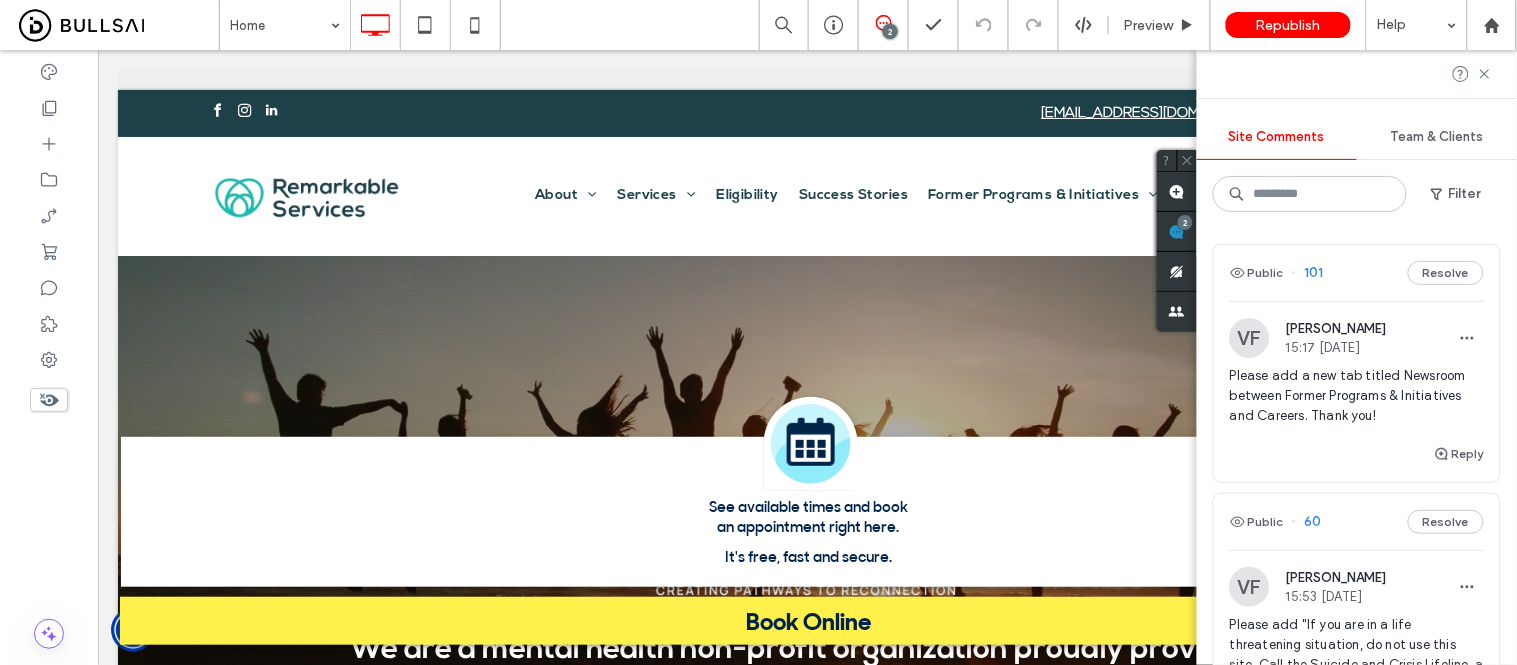 click on "Please add a new tab titled Newsroom  between Former Programs & Initiatives and Careers. Thank you!" at bounding box center (1357, 396) 